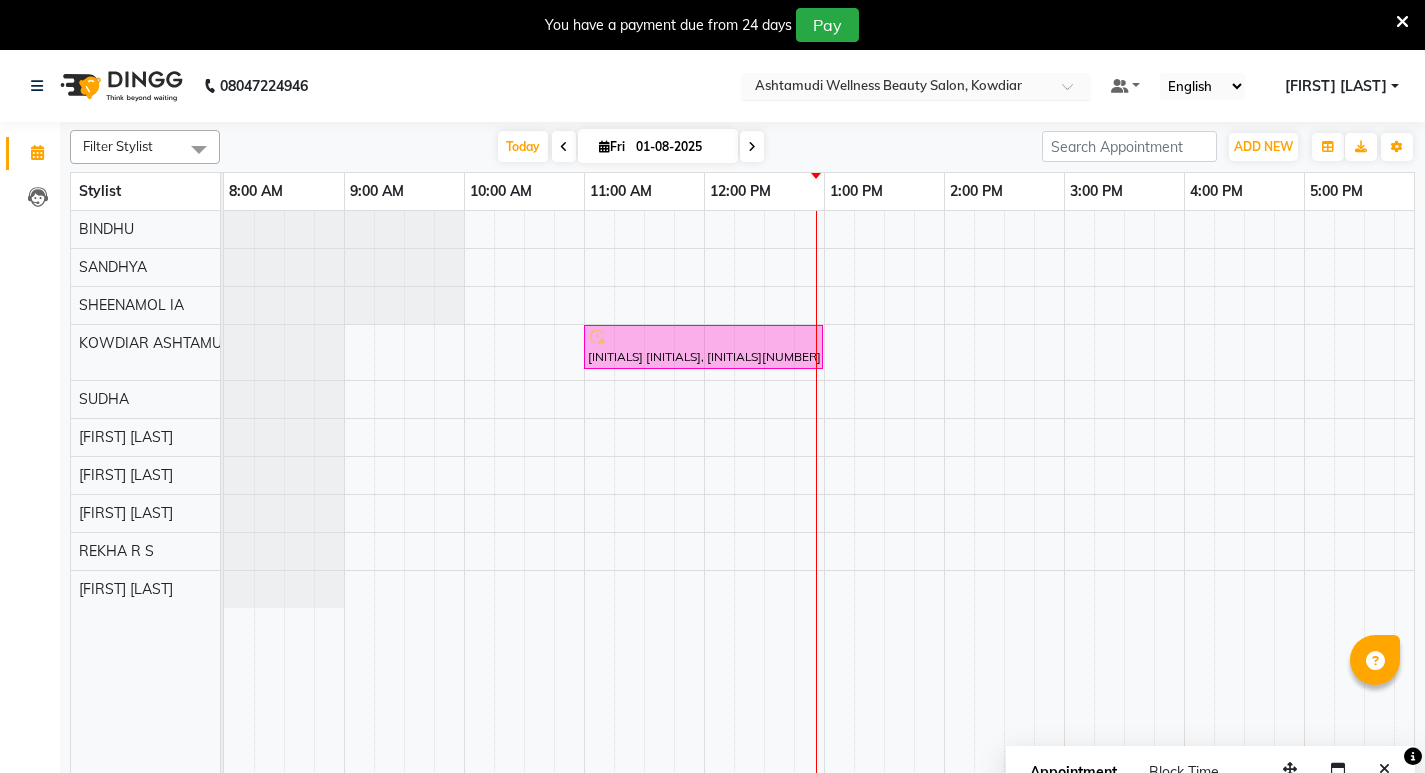 scroll, scrollTop: 0, scrollLeft: 0, axis: both 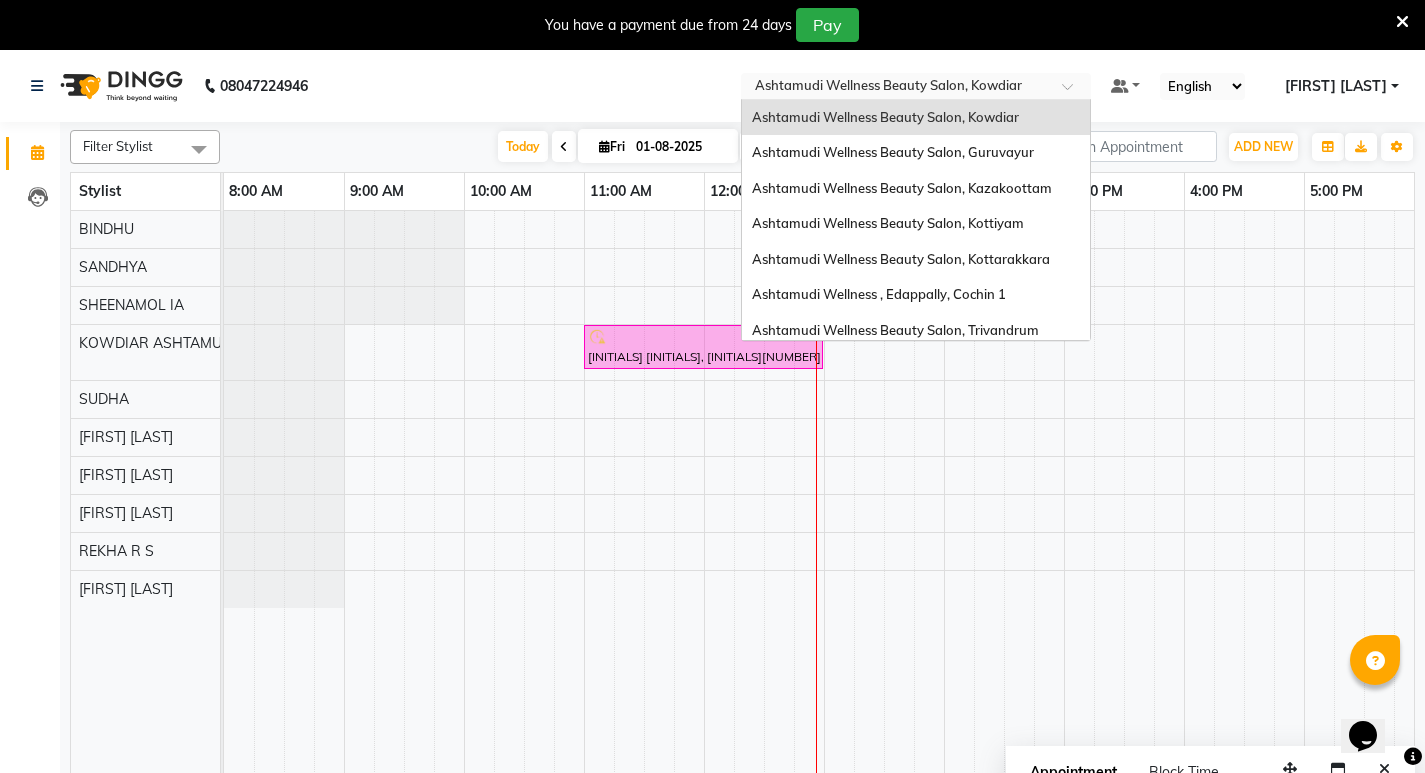click at bounding box center [916, 88] 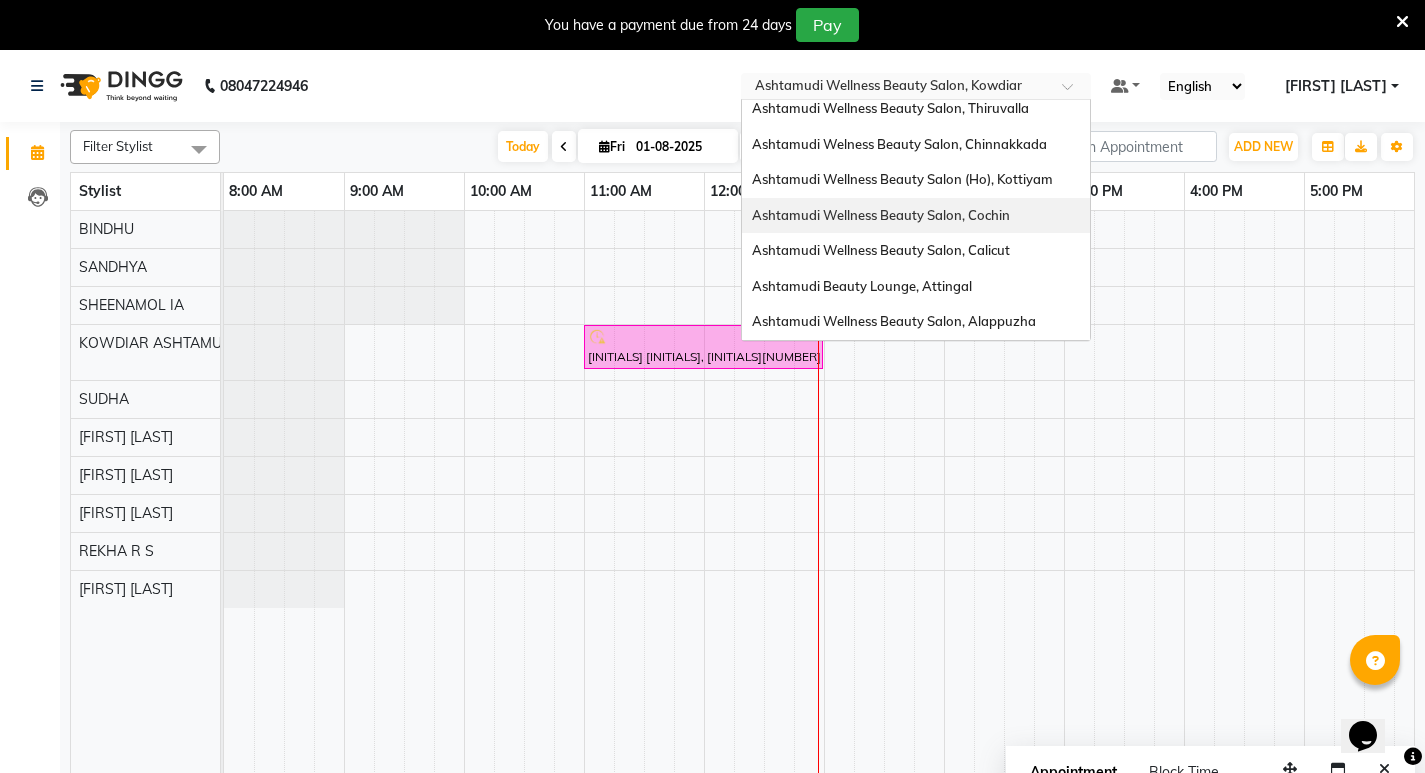scroll, scrollTop: 312, scrollLeft: 0, axis: vertical 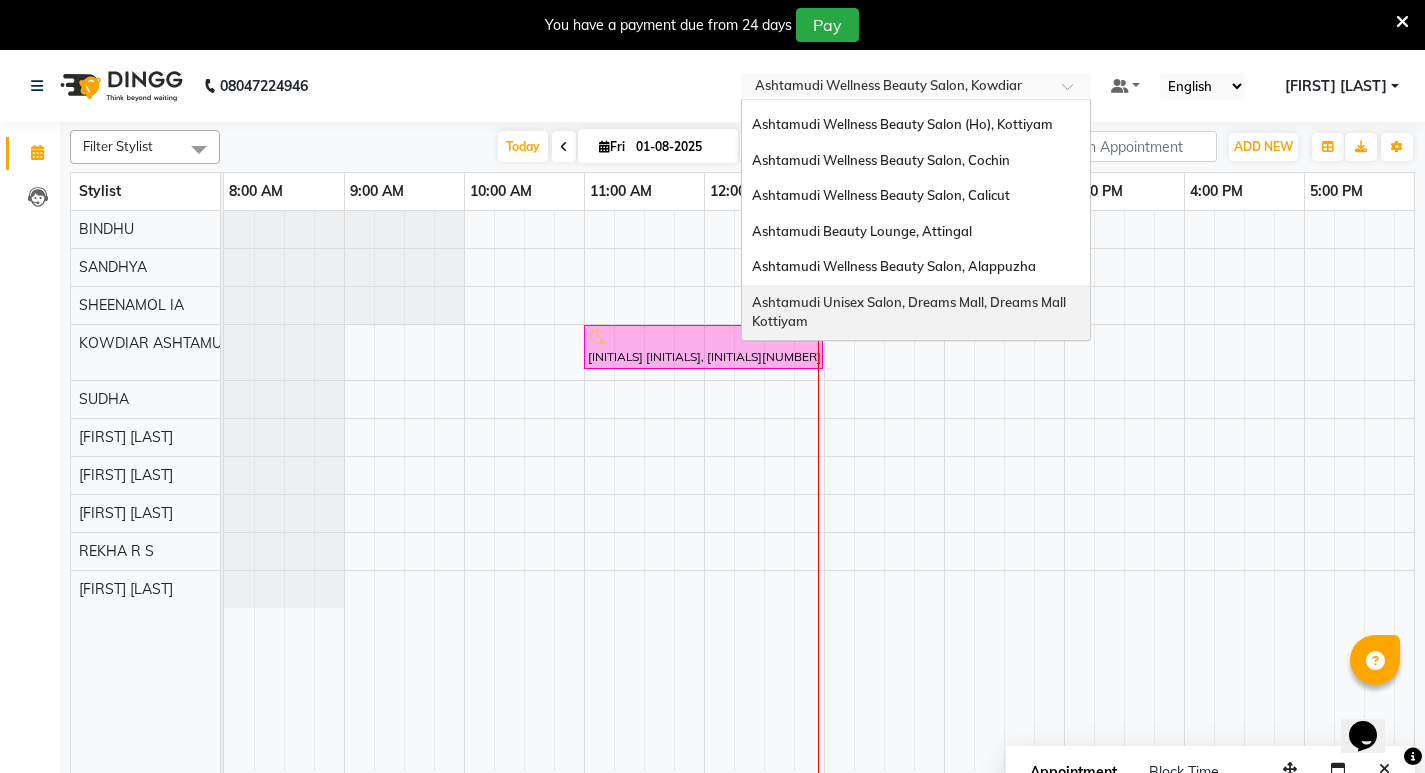 click on "Ashtamudi Unisex Salon, Dreams Mall, Dreams Mall Kottiyam" at bounding box center [916, 312] 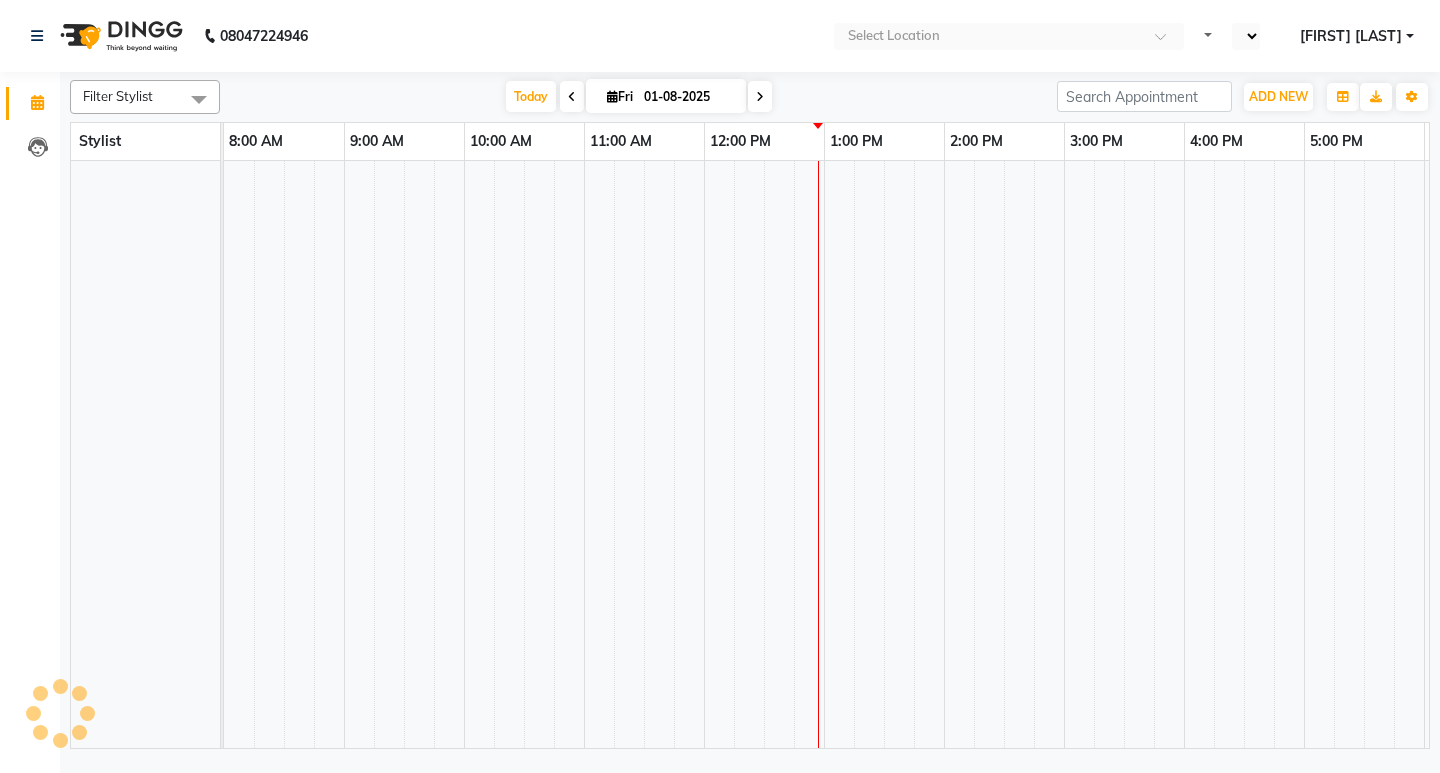 scroll, scrollTop: 0, scrollLeft: 0, axis: both 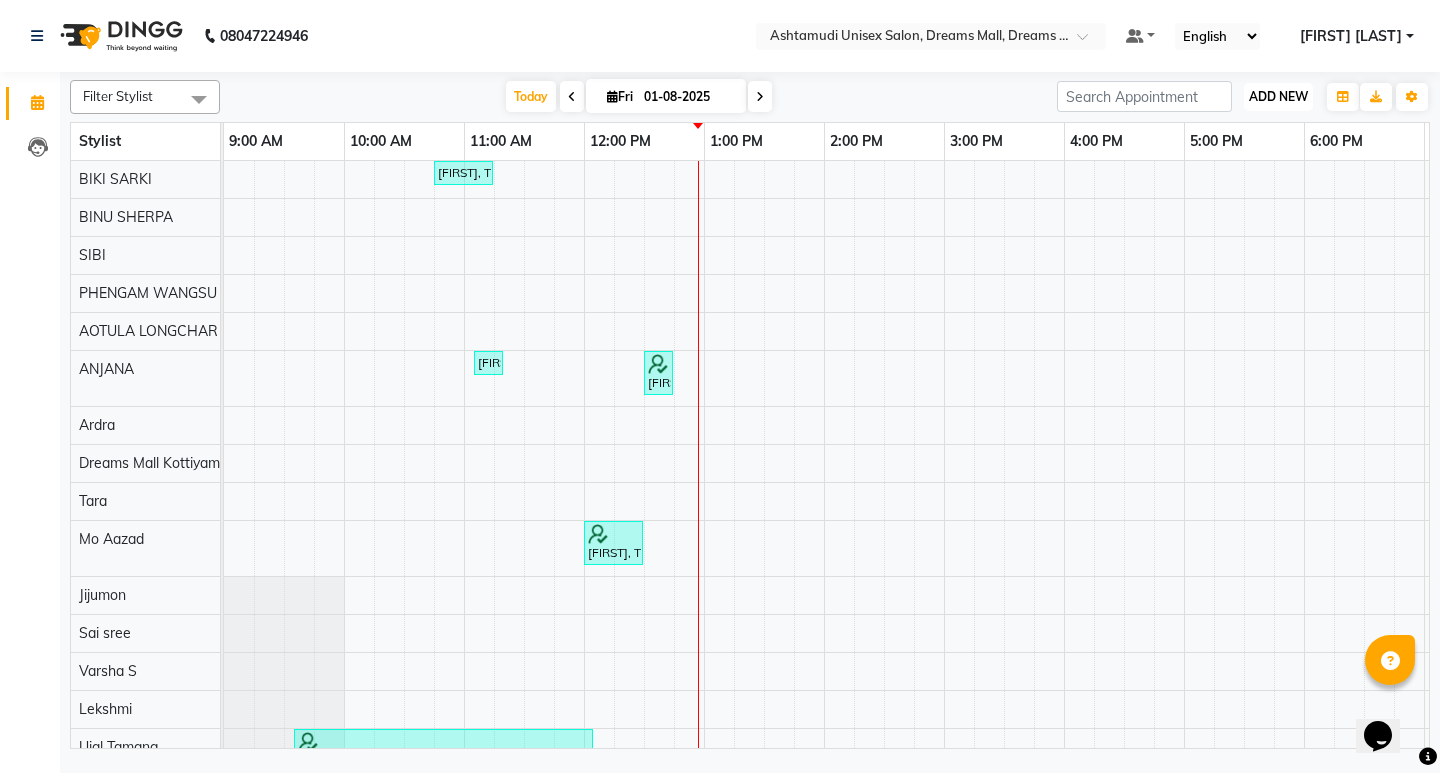 click on "ADD NEW" at bounding box center [1278, 96] 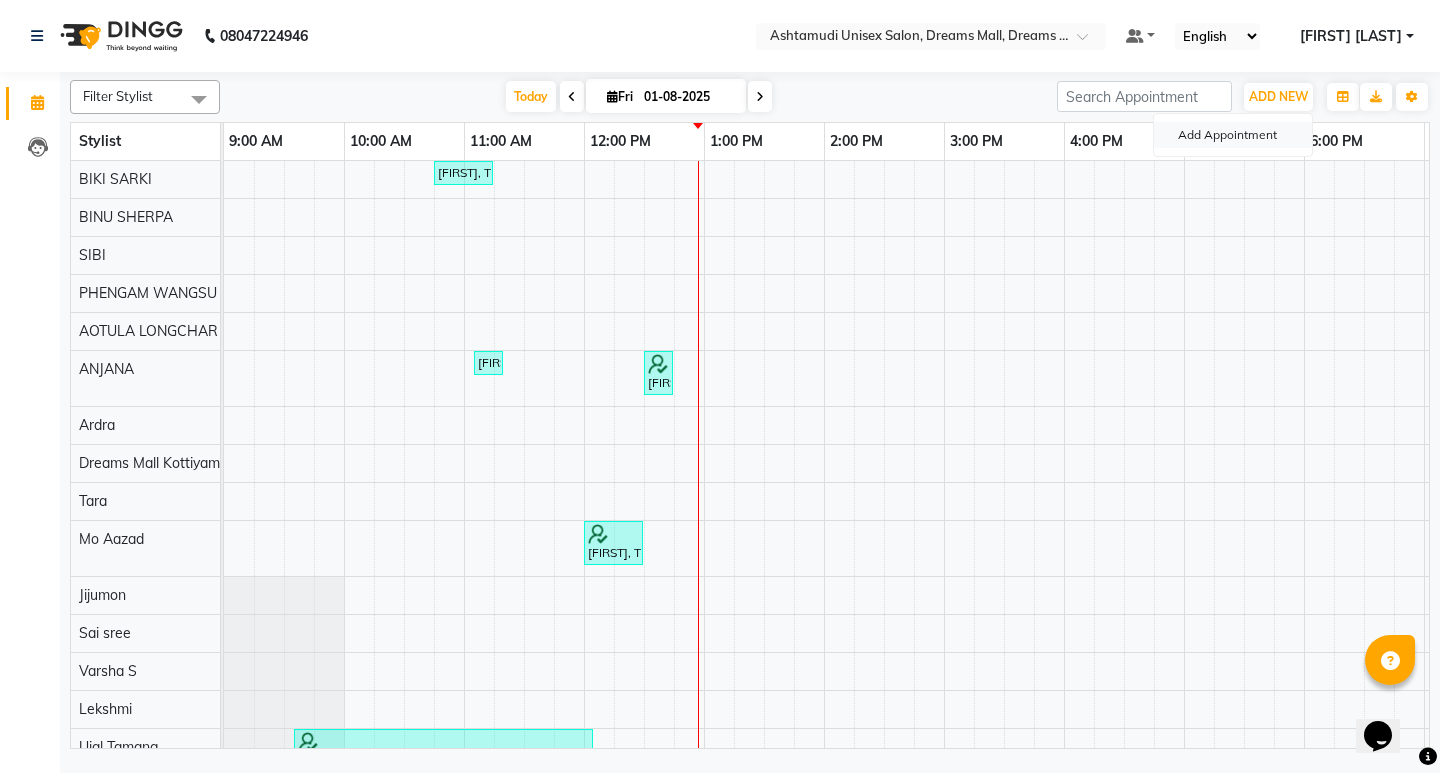 click on "Add Appointment" at bounding box center [1233, 135] 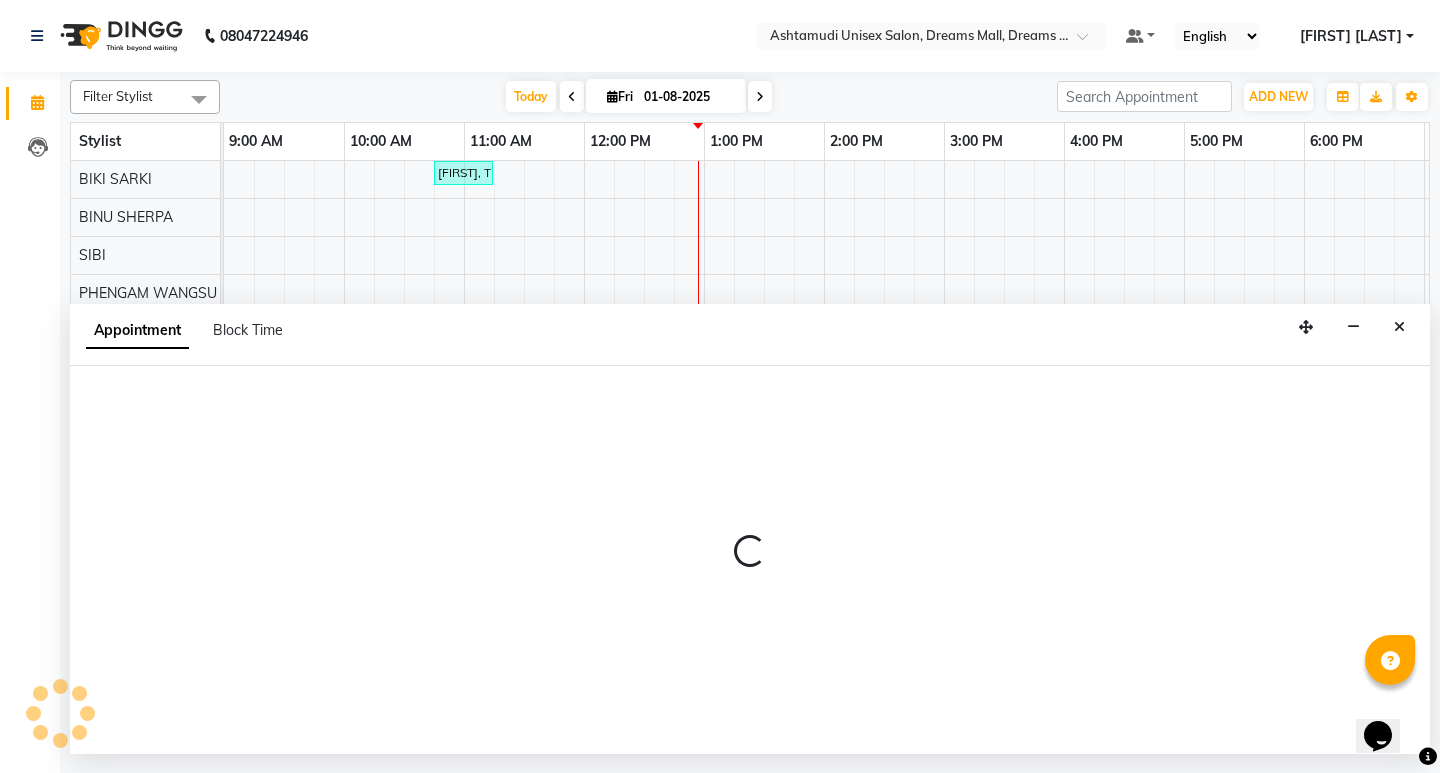 select on "600" 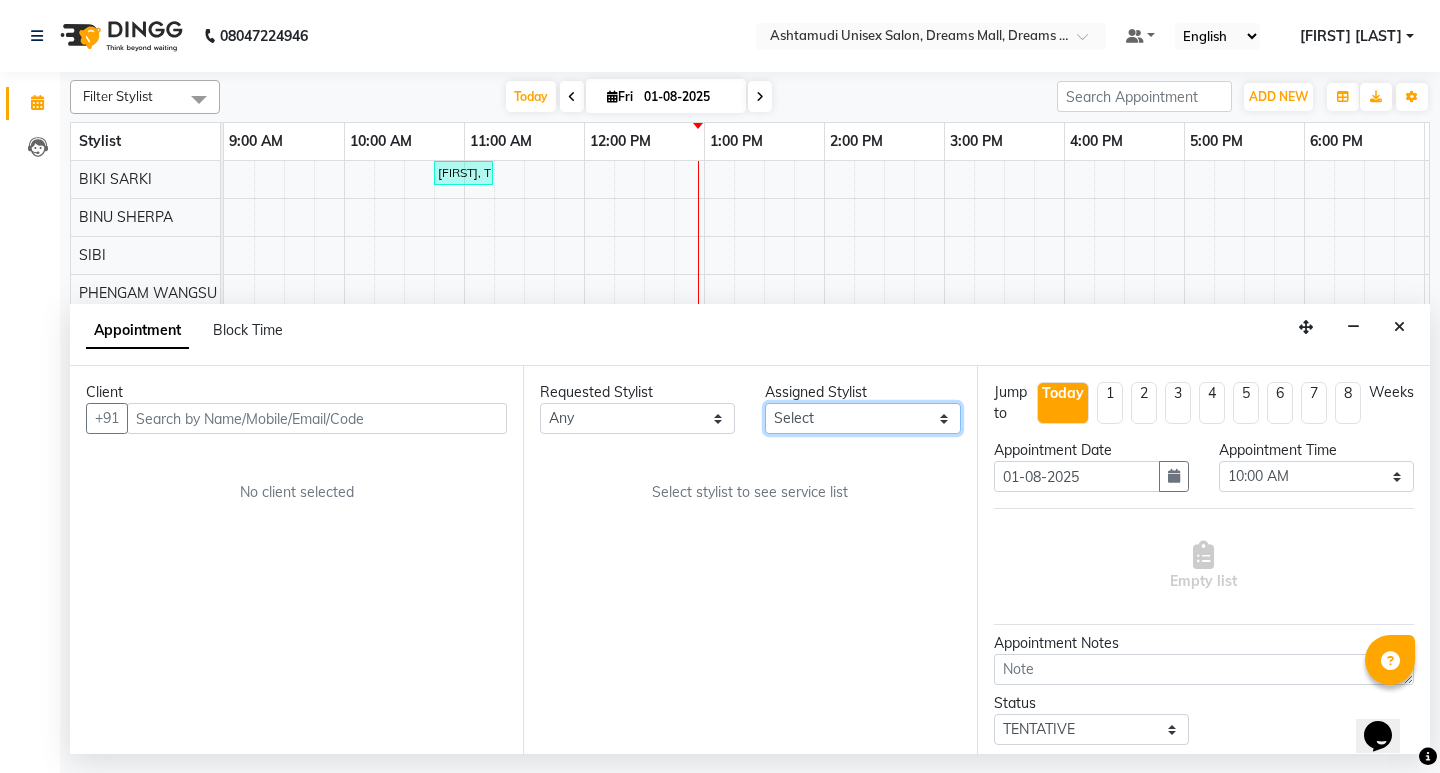 click on "Select [FIRST] [LAST] LONGCHAR Ardra  BIKI SARKI BINU SHERPA Dreams Mall Kottiyam Ashtamudi Jijumon  Lekshmi Mo Aazad Nainika PHENGAM WANGSU Priyashi Sai sree SIBI Tara  Ujal Tamang Varsha S" at bounding box center [862, 418] 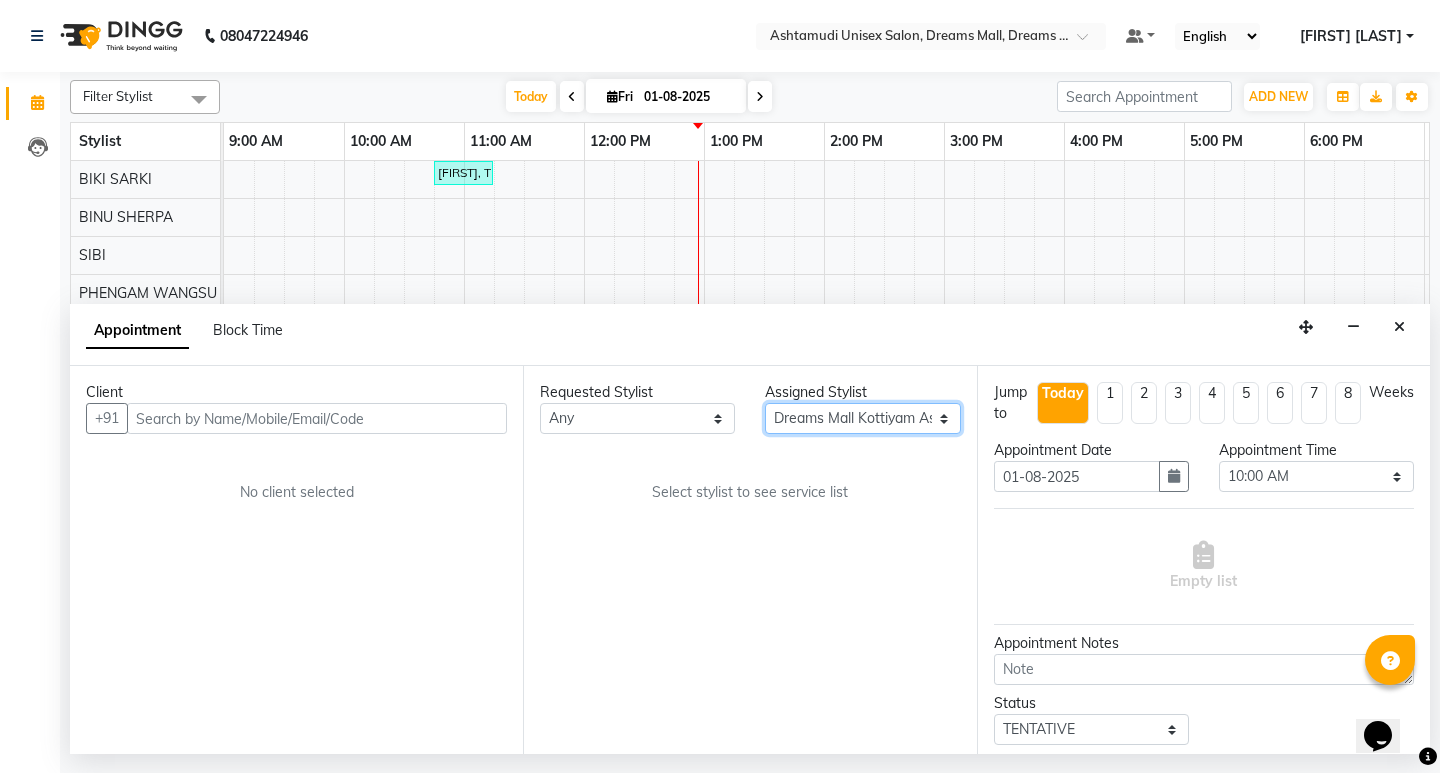 click on "Select [FIRST] [LAST] LONGCHAR Ardra  BIKI SARKI BINU SHERPA Dreams Mall Kottiyam Ashtamudi Jijumon  Lekshmi Mo Aazad Nainika PHENGAM WANGSU Priyashi Sai sree SIBI Tara  Ujal Tamang Varsha S" at bounding box center [862, 418] 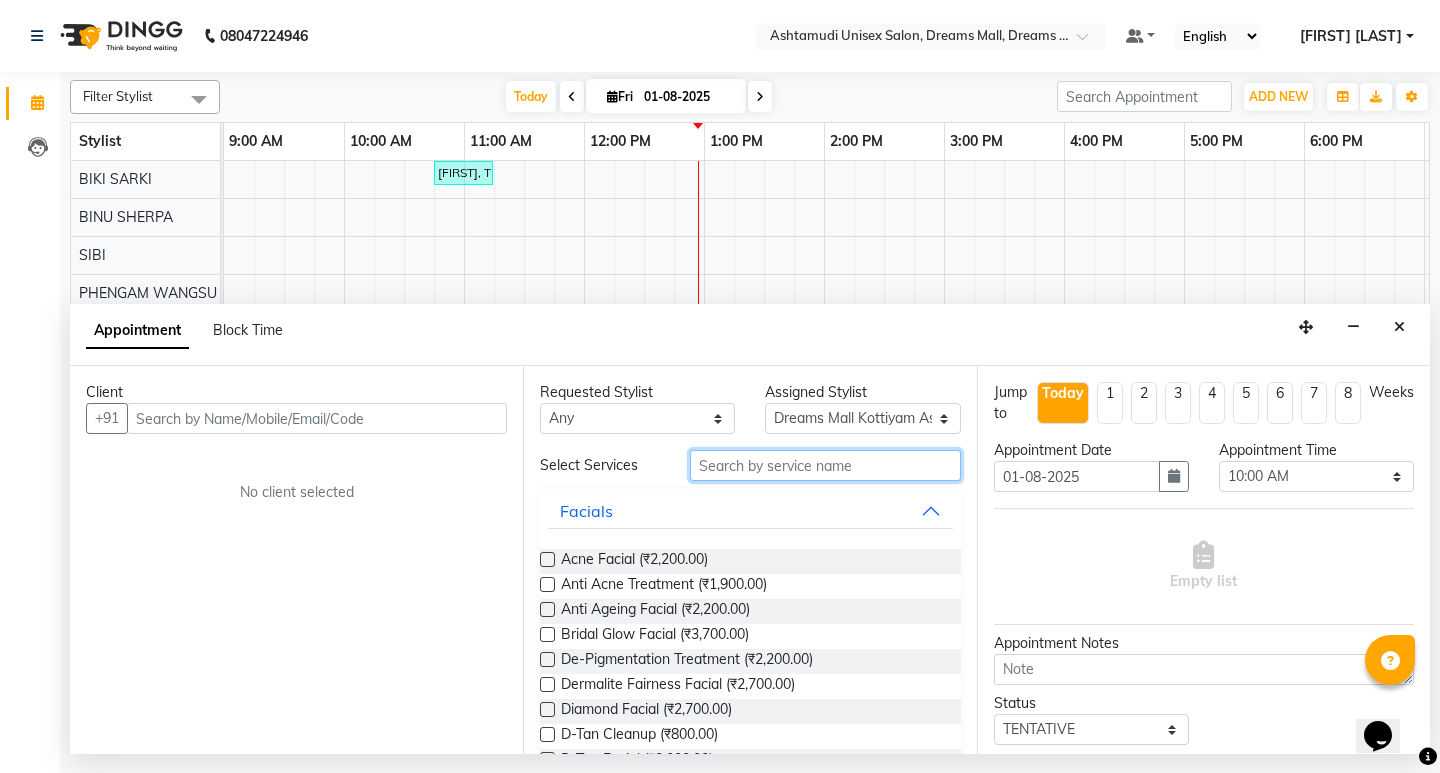 click at bounding box center [825, 465] 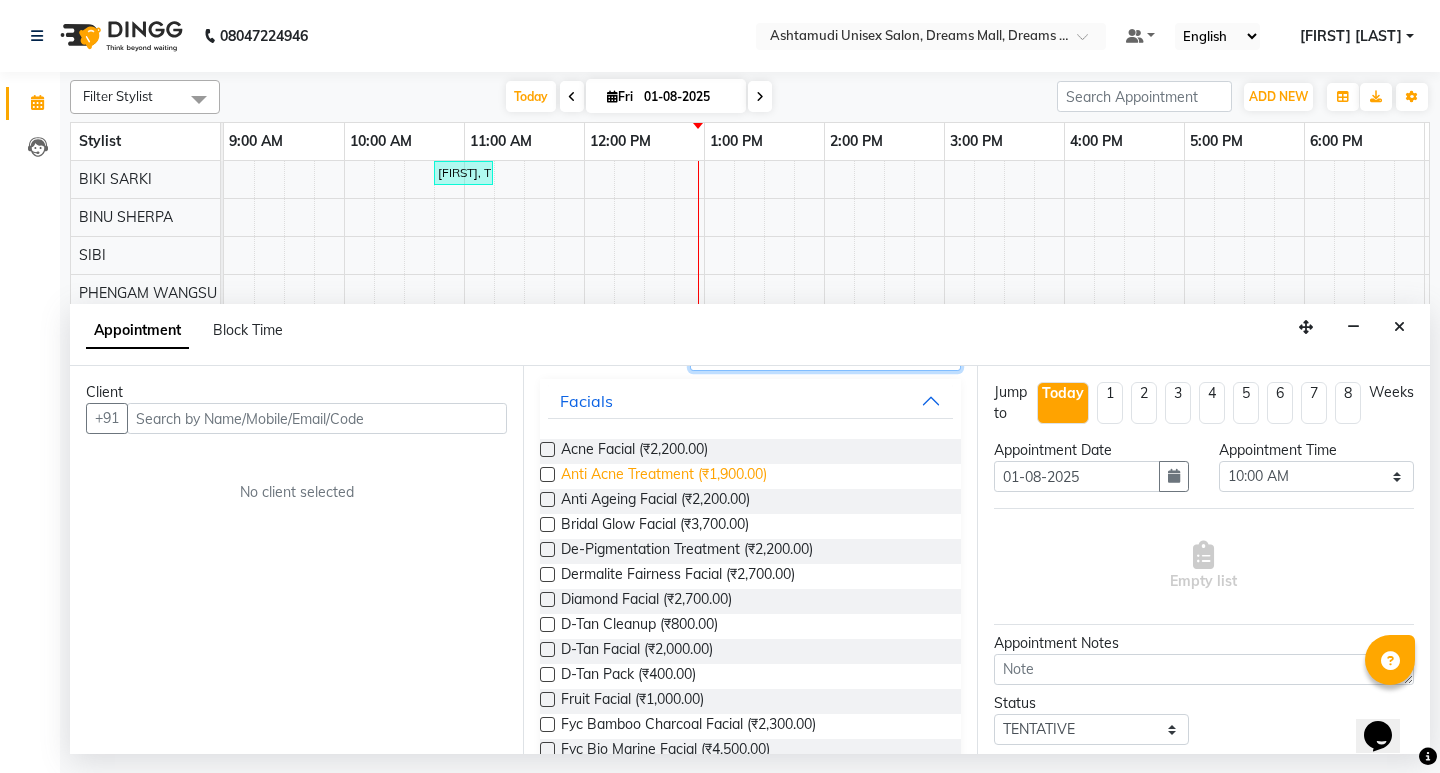 scroll, scrollTop: 0, scrollLeft: 0, axis: both 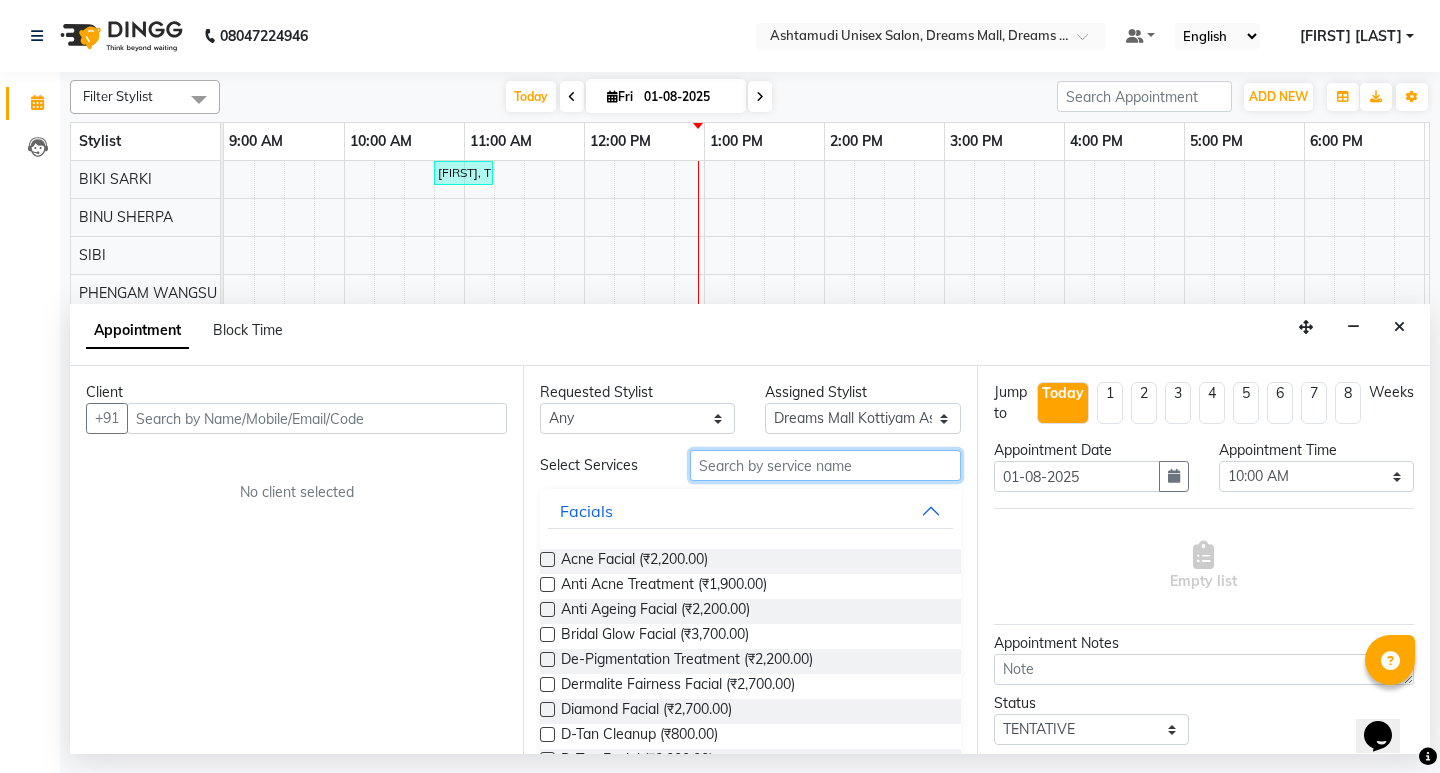 click at bounding box center [825, 465] 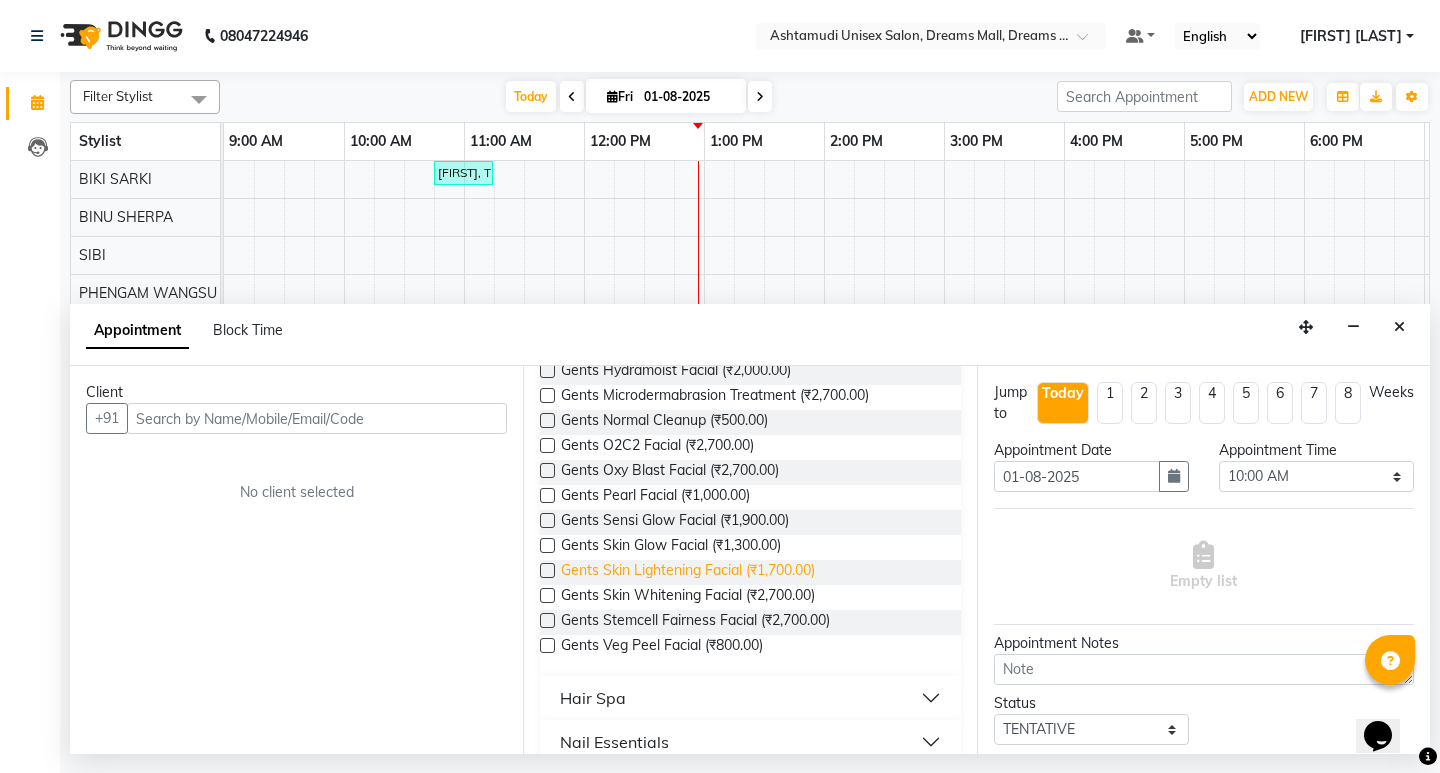 scroll, scrollTop: 700, scrollLeft: 0, axis: vertical 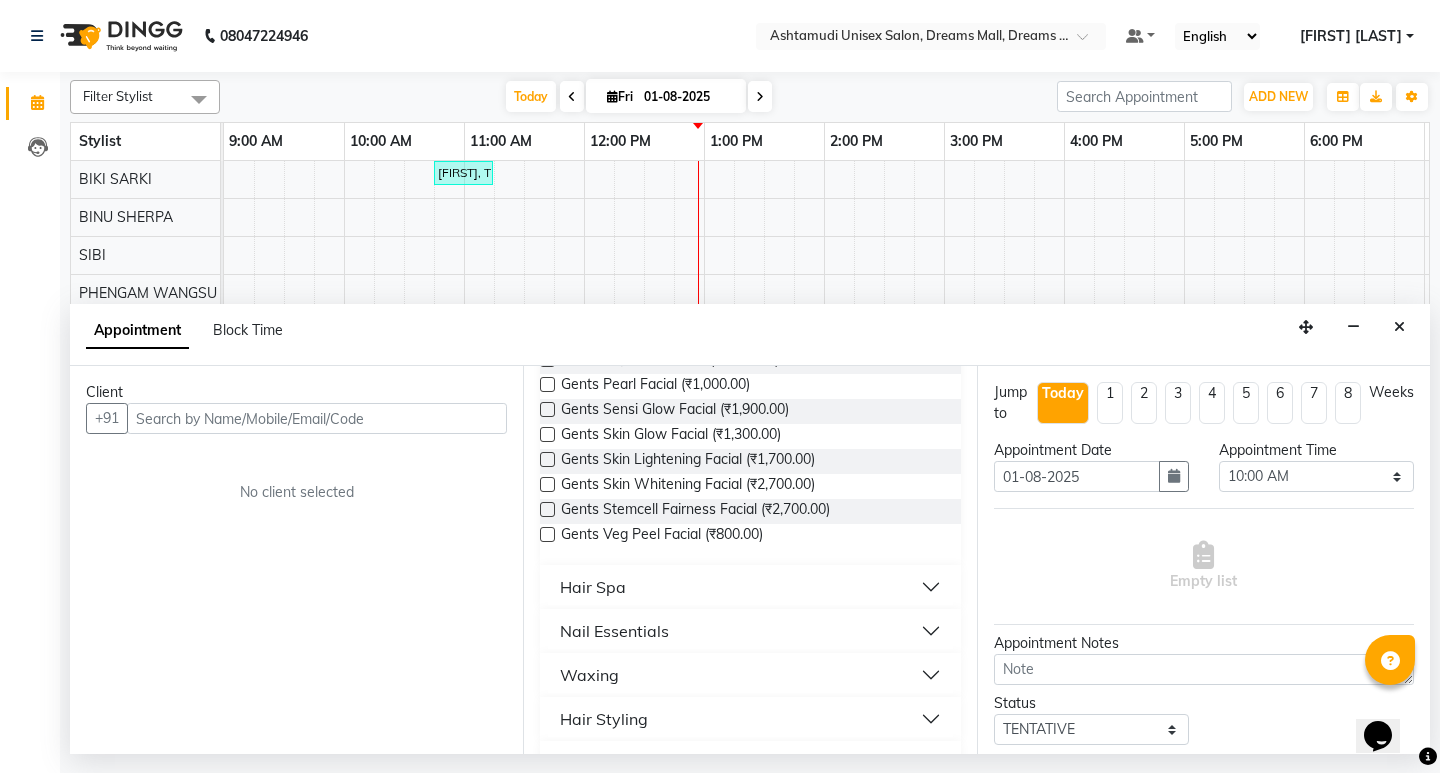type on "gents" 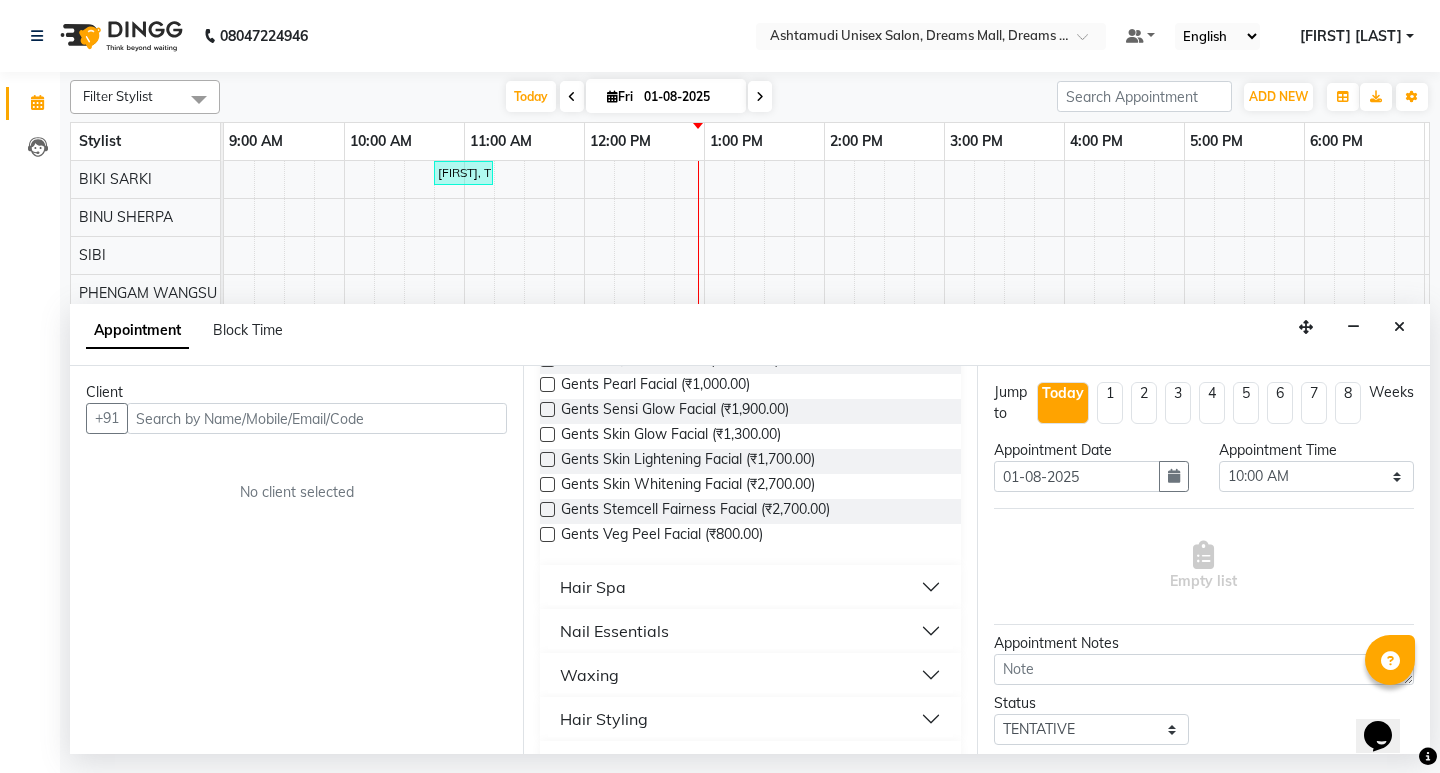 click on "Hair Spa" at bounding box center [593, 587] 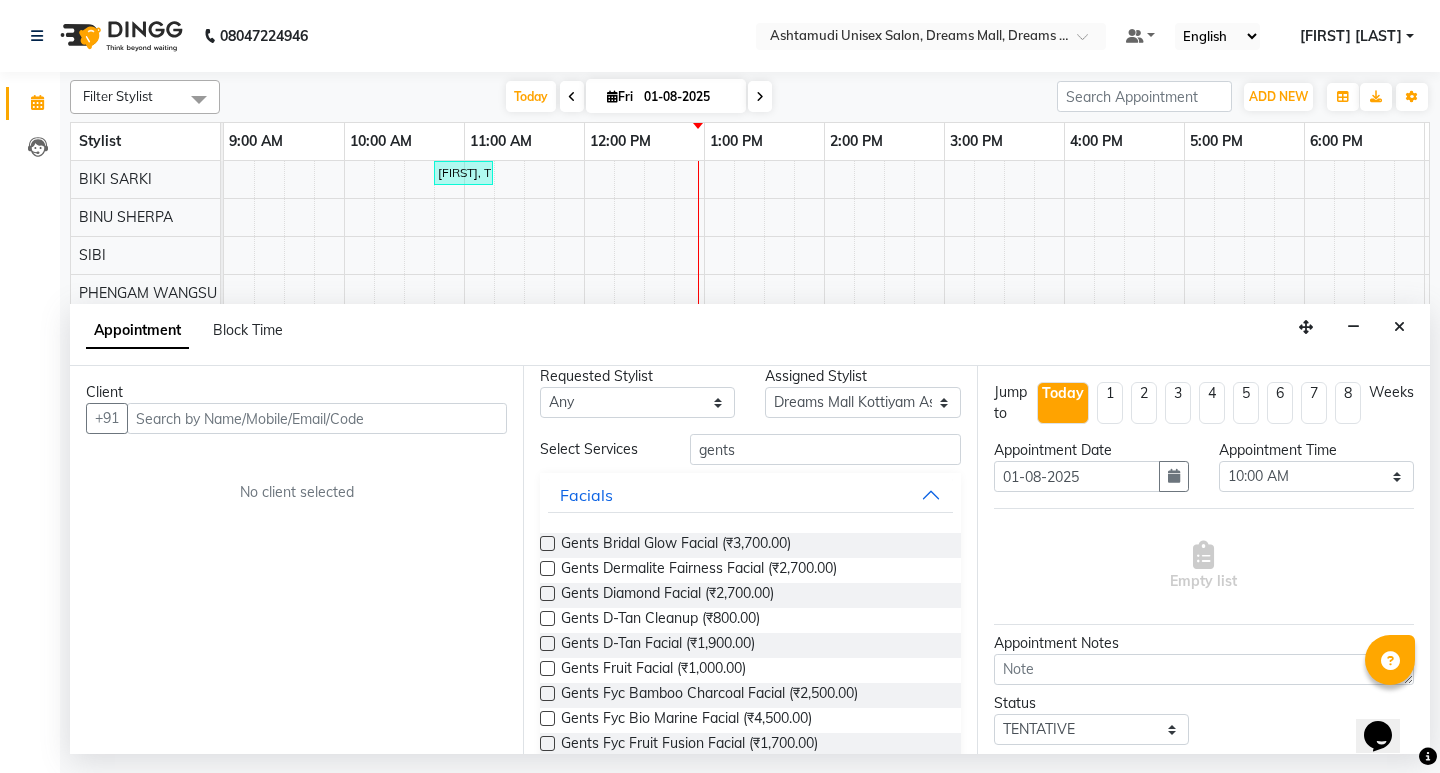 scroll, scrollTop: 0, scrollLeft: 0, axis: both 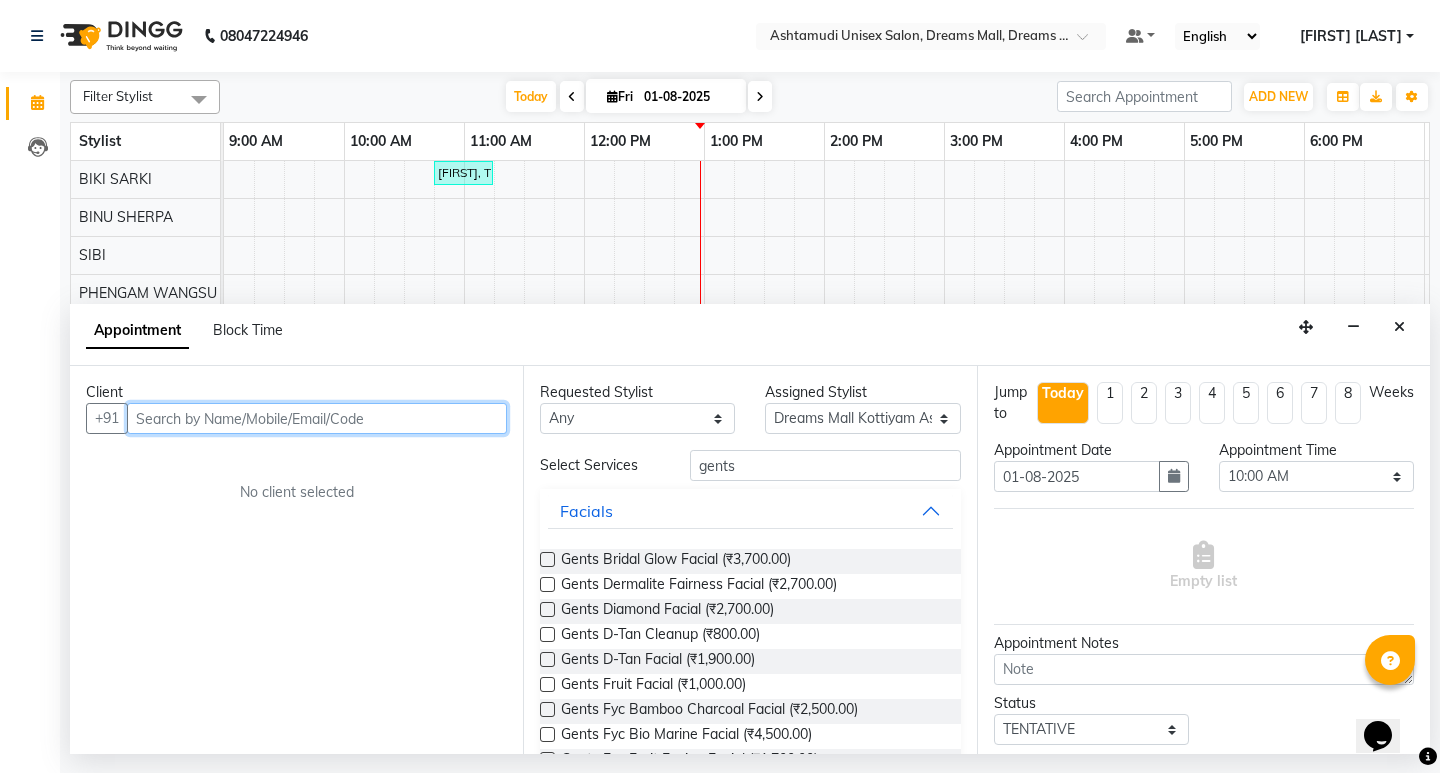 click at bounding box center (317, 418) 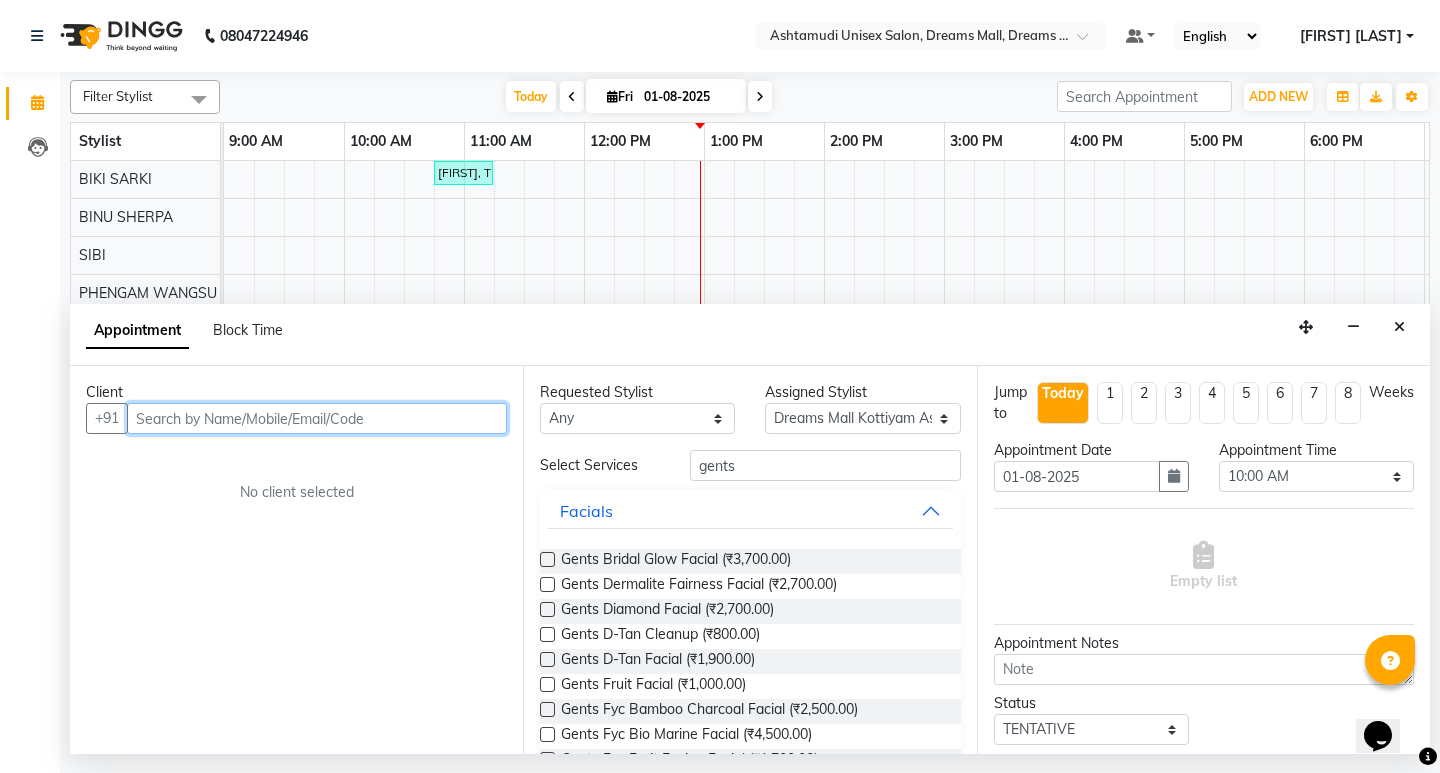 paste on "[PHONE]" 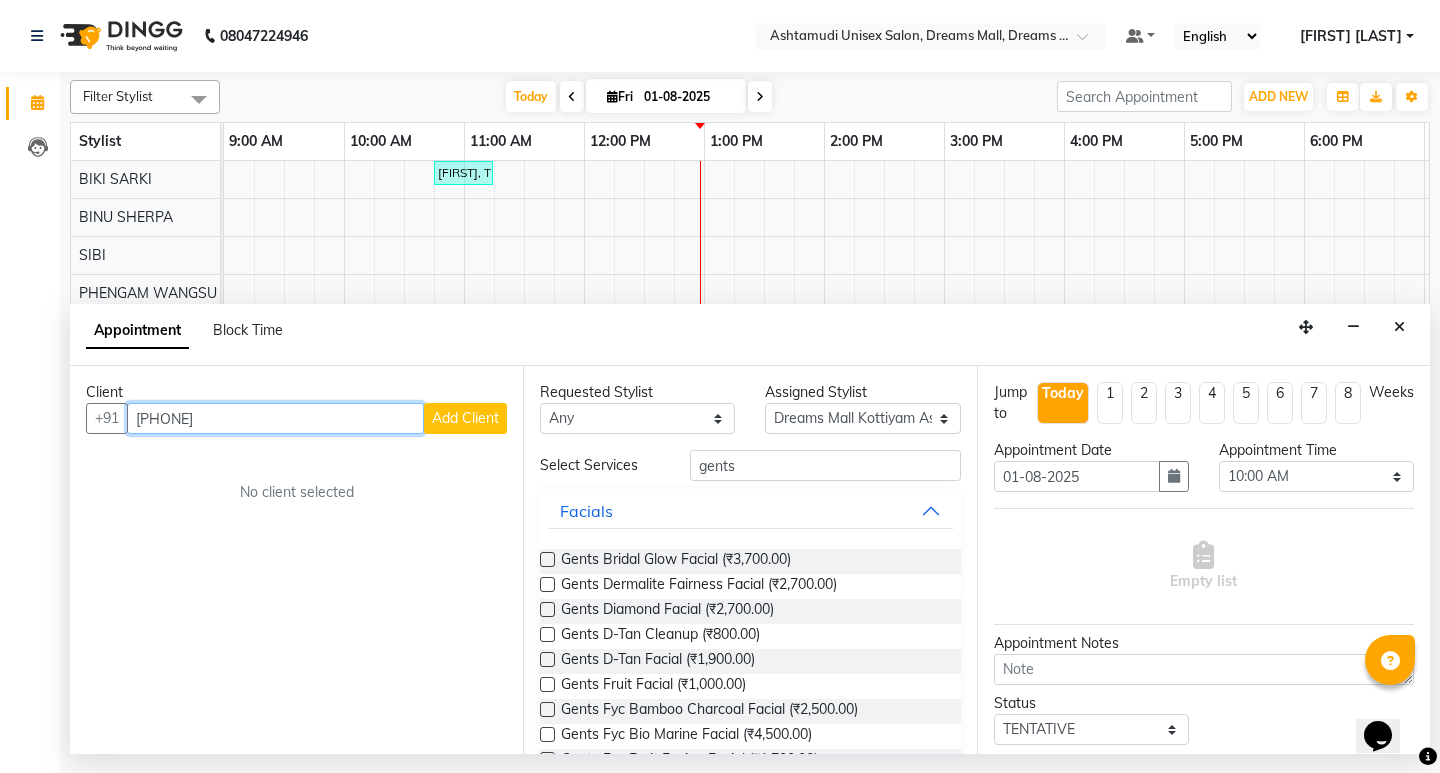 type on "[PHONE]" 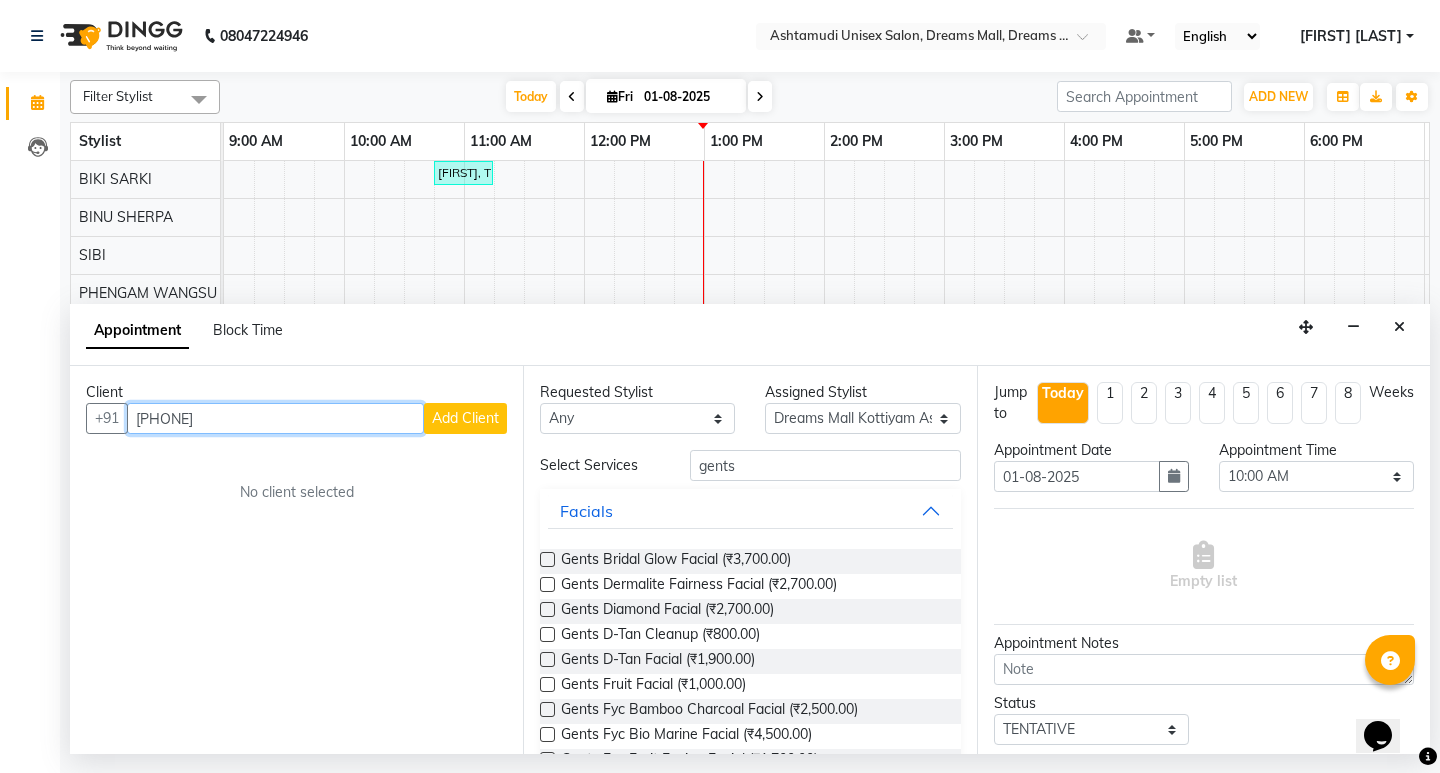 drag, startPoint x: 271, startPoint y: 417, endPoint x: 90, endPoint y: 400, distance: 181.79659 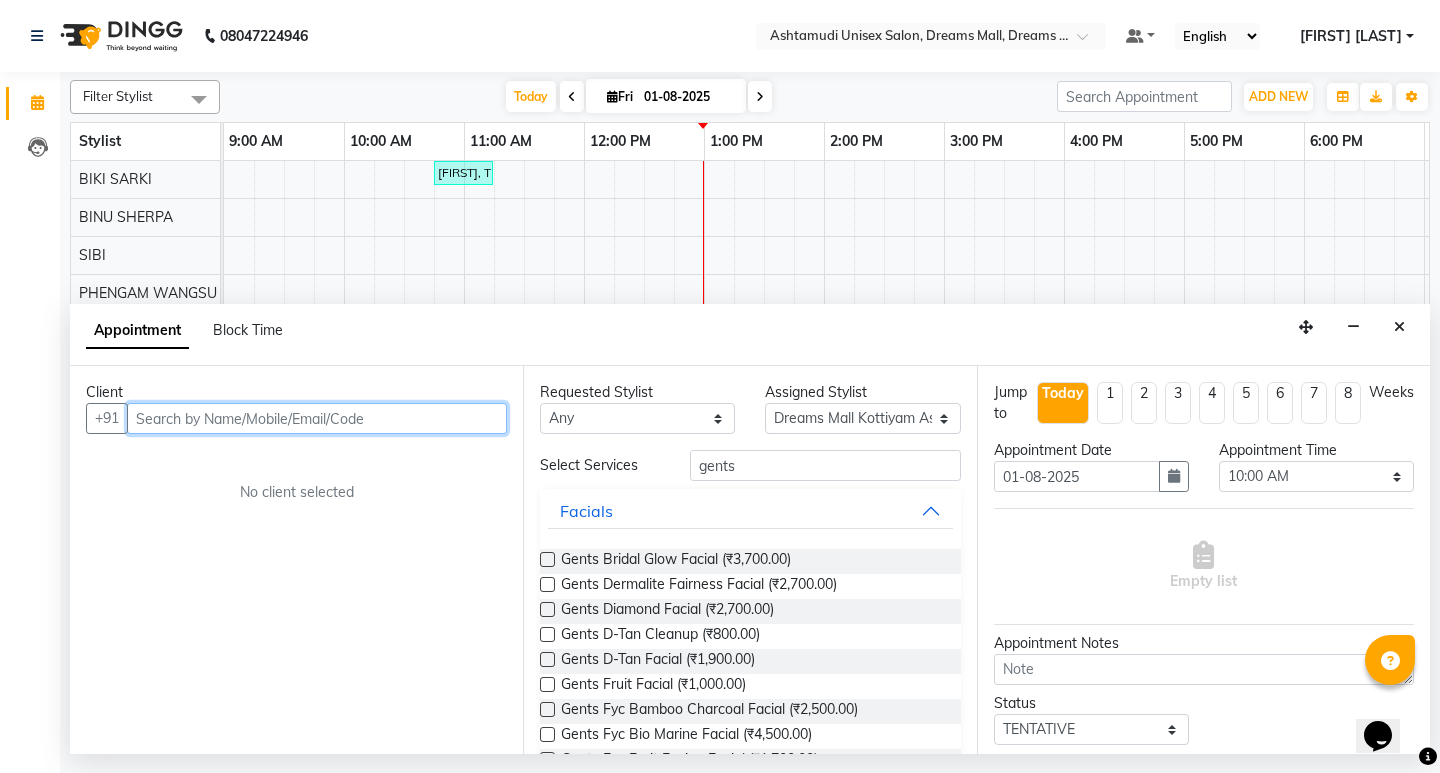 paste on "[PHONE]" 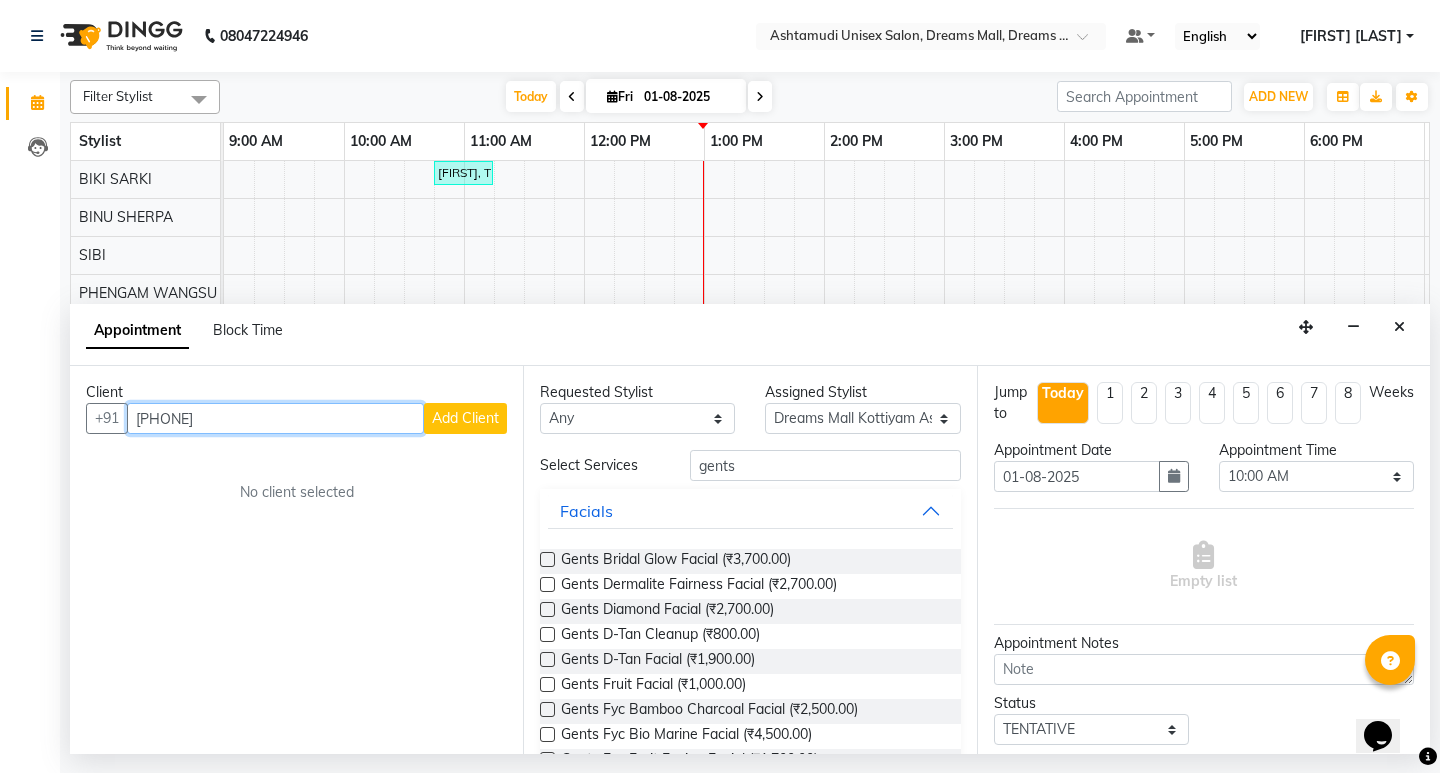 type on "[PHONE]" 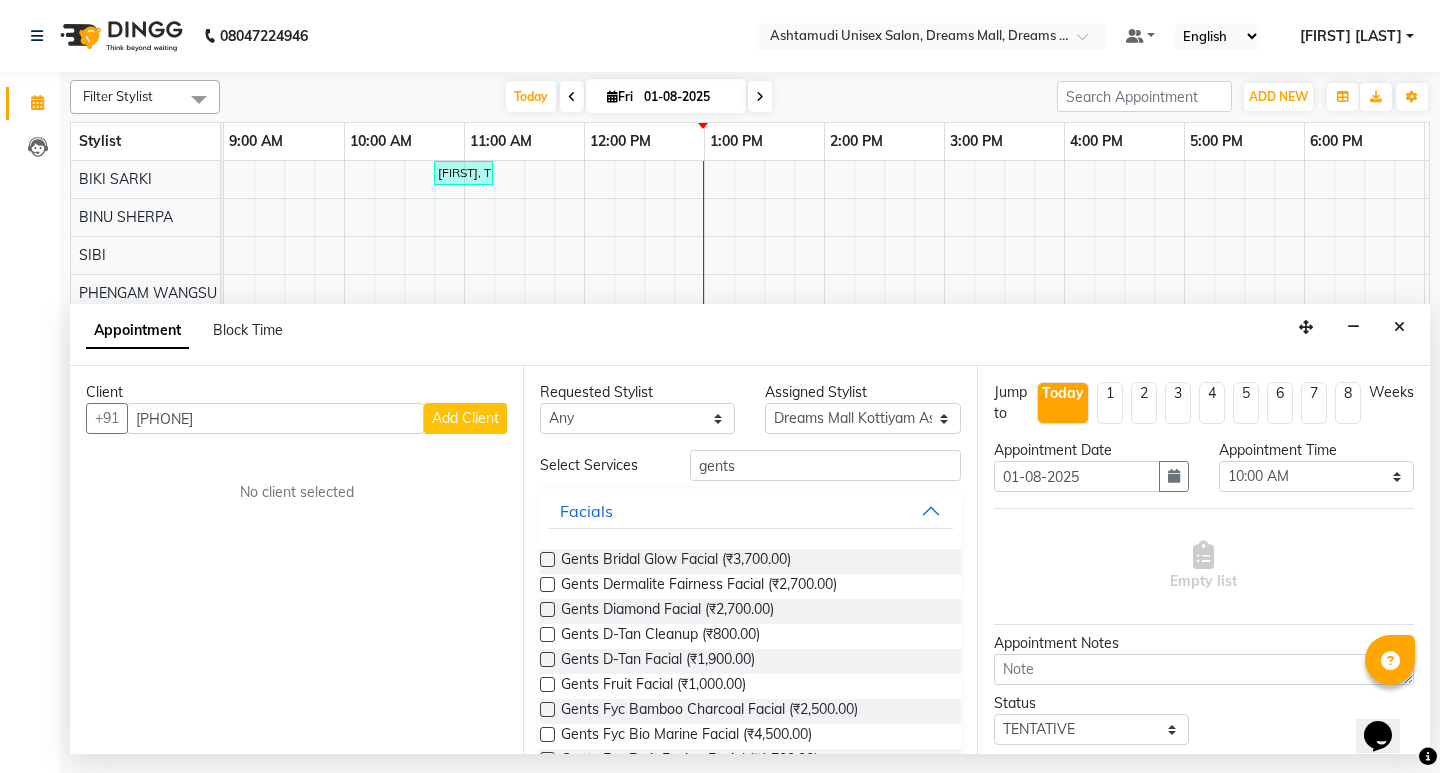 click on "Add Client" at bounding box center (465, 418) 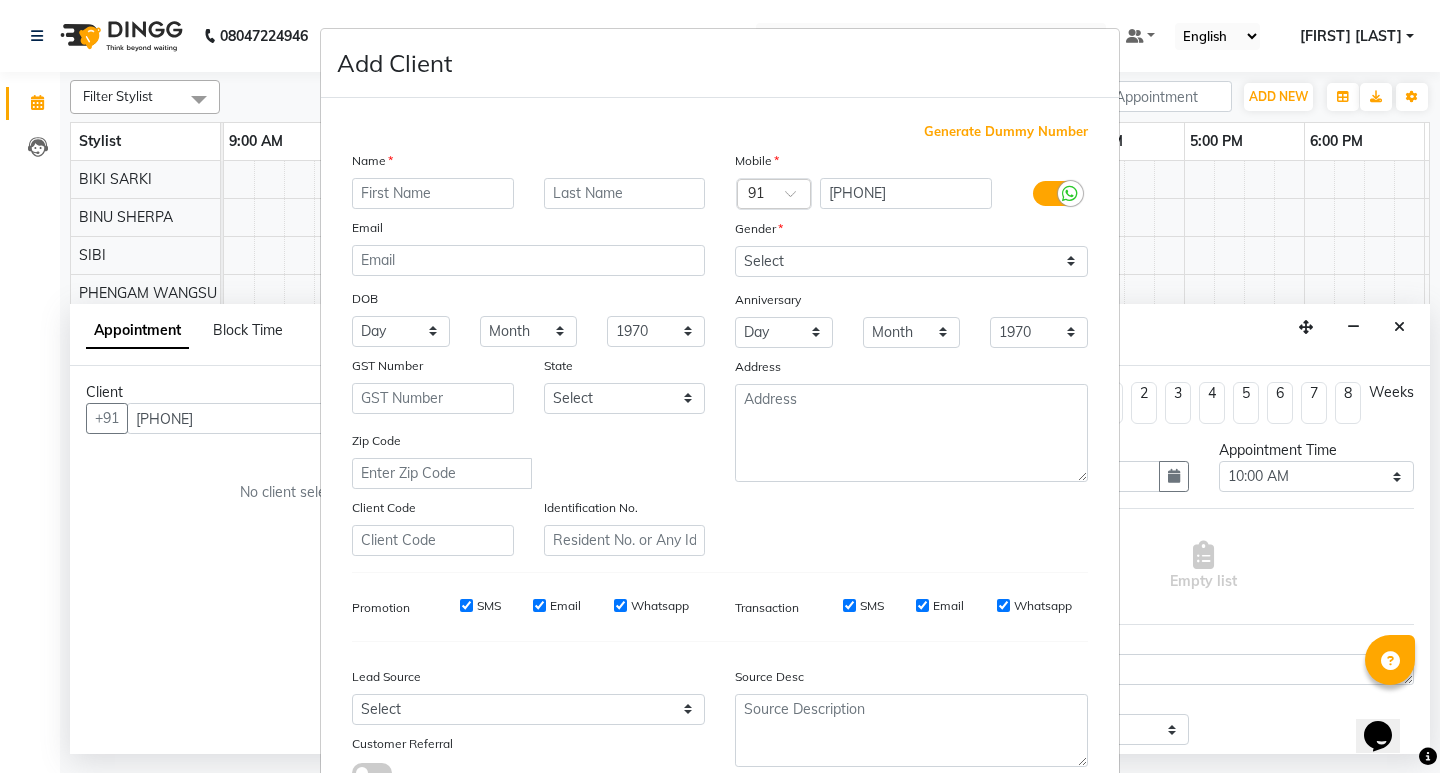 click at bounding box center (433, 193) 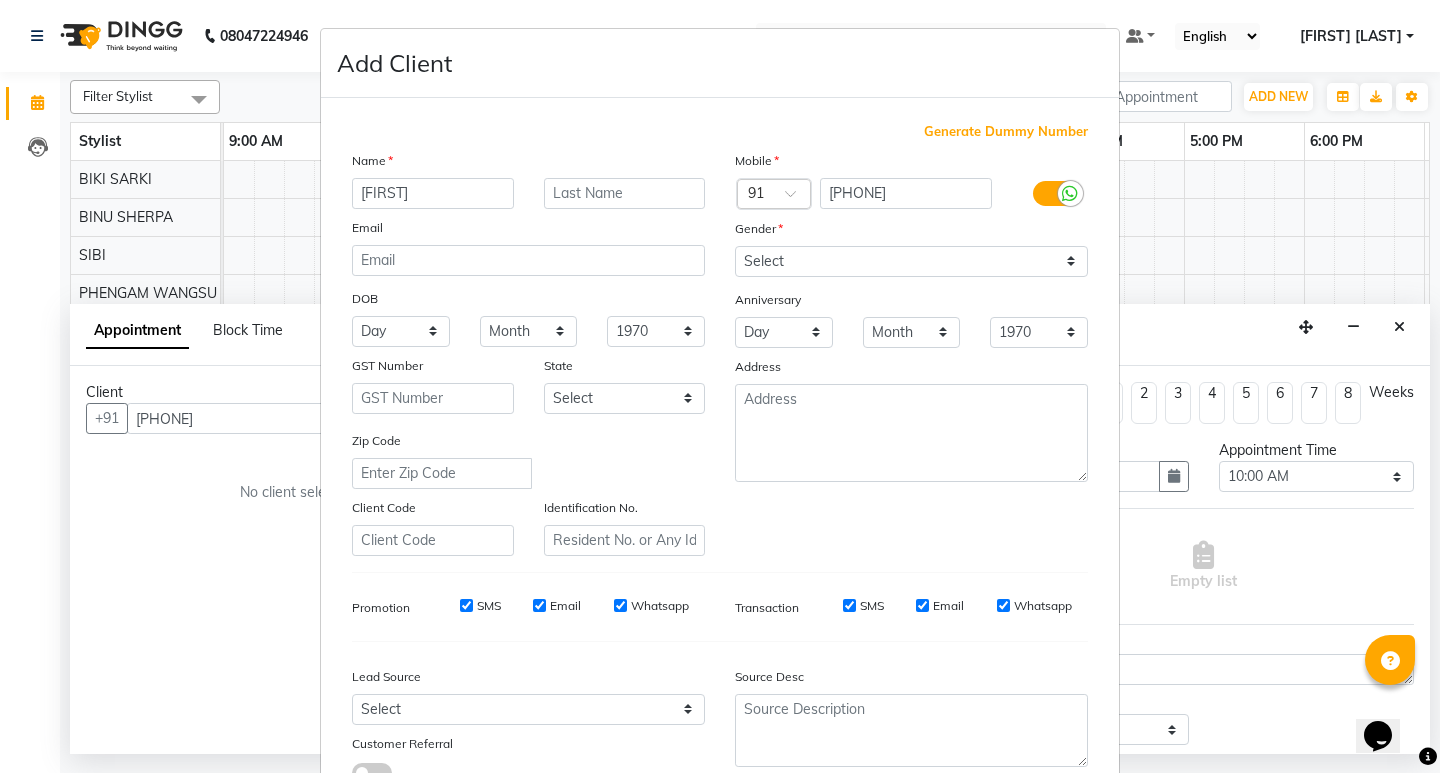 type on "[FIRST]" 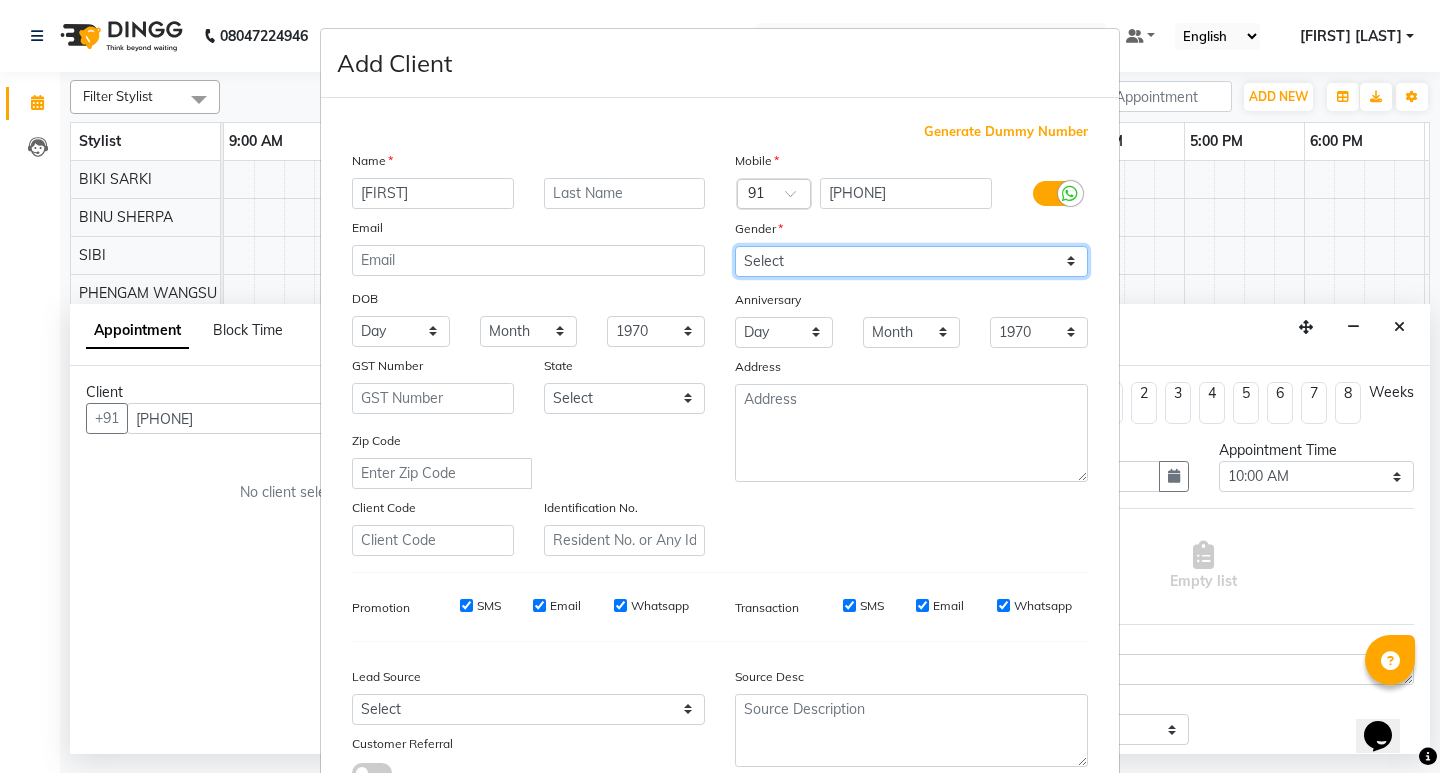 click on "Select Male Female Other Prefer Not To Say" at bounding box center (911, 261) 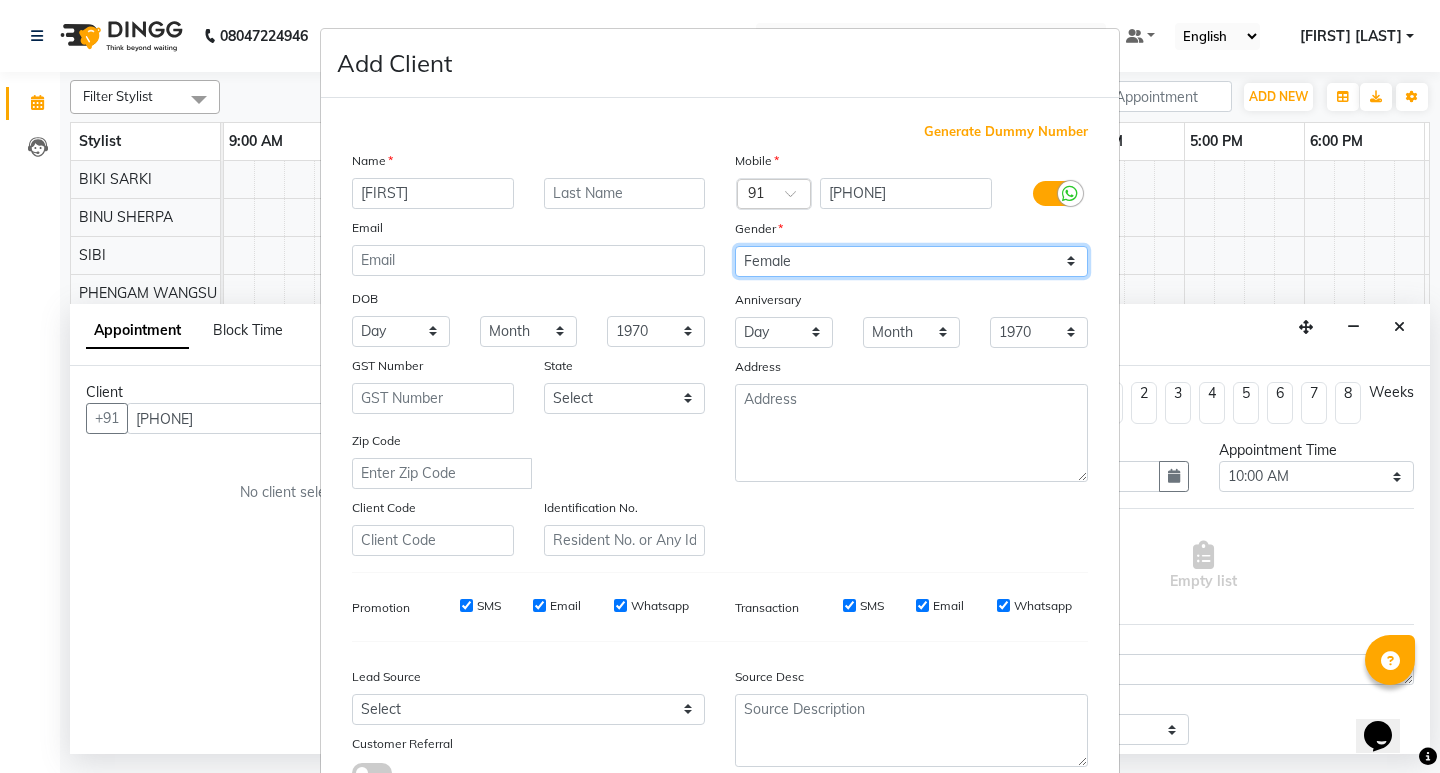 click on "Select Male Female Other Prefer Not To Say" at bounding box center (911, 261) 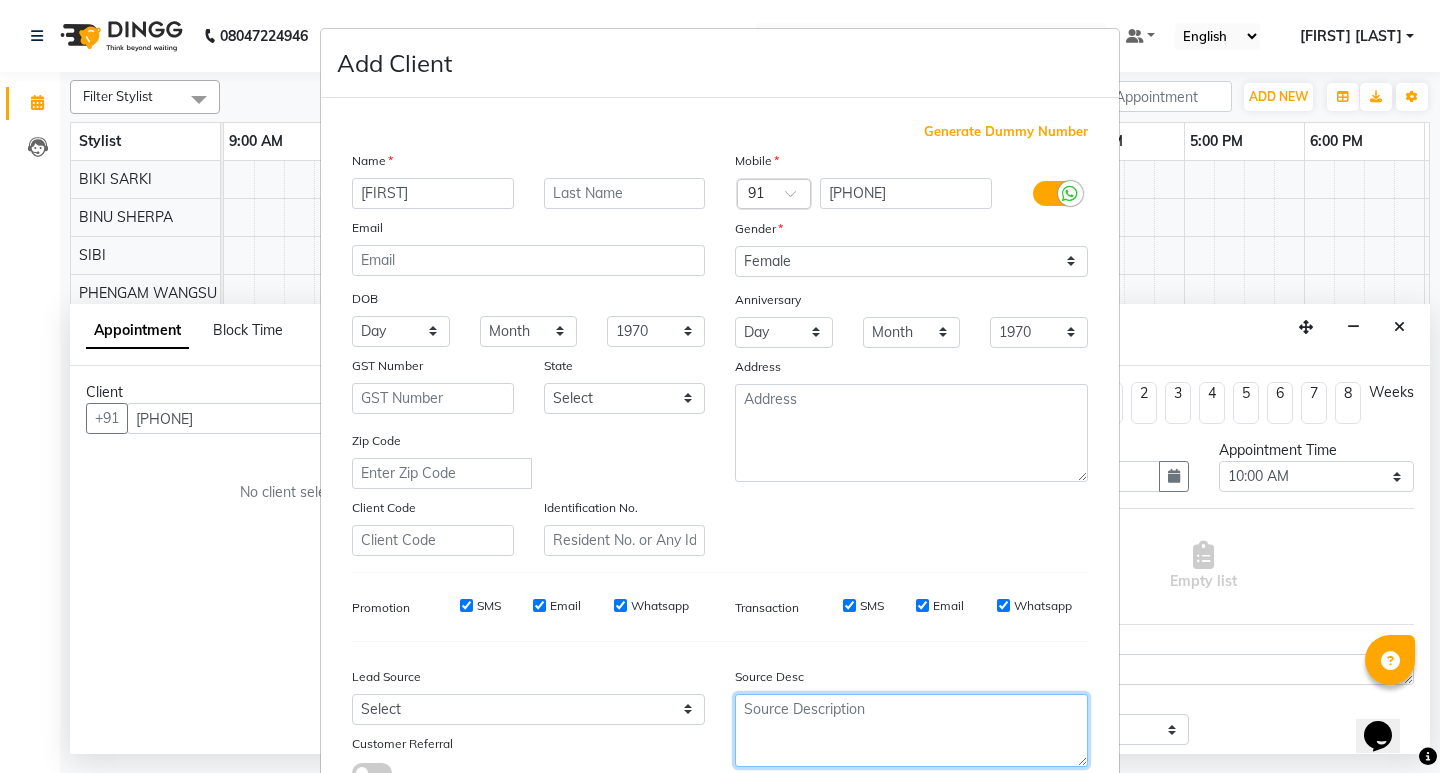 click at bounding box center [911, 730] 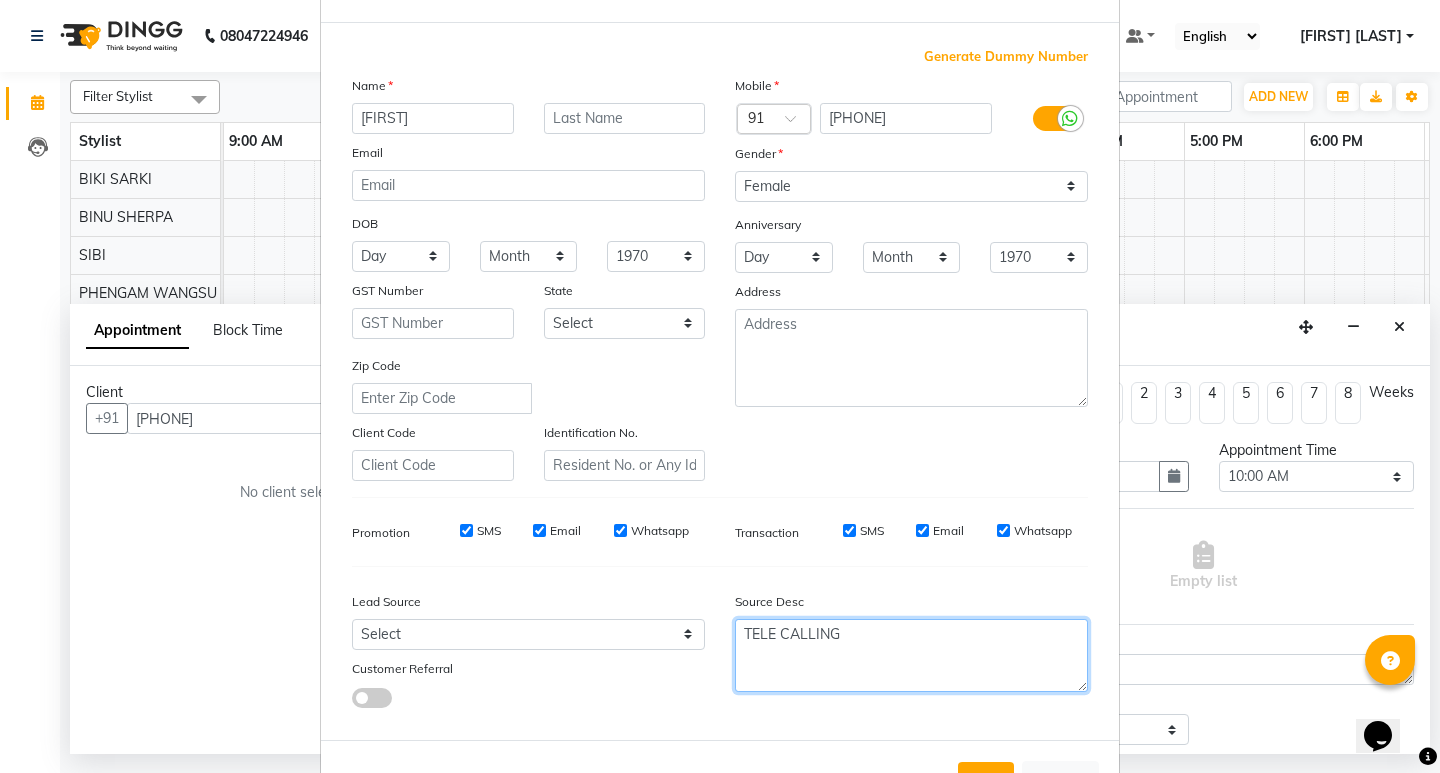 scroll, scrollTop: 150, scrollLeft: 0, axis: vertical 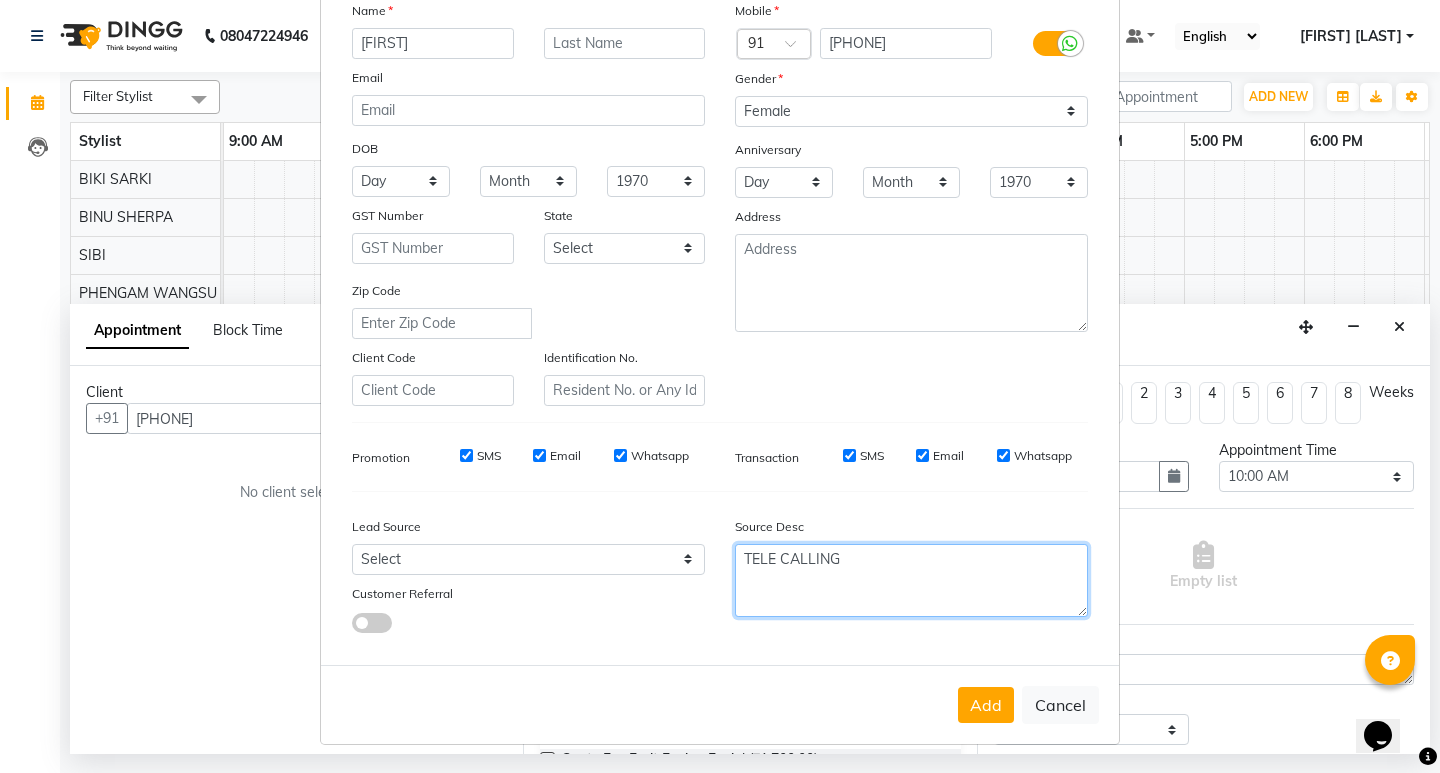 type on "TELE CALLING" 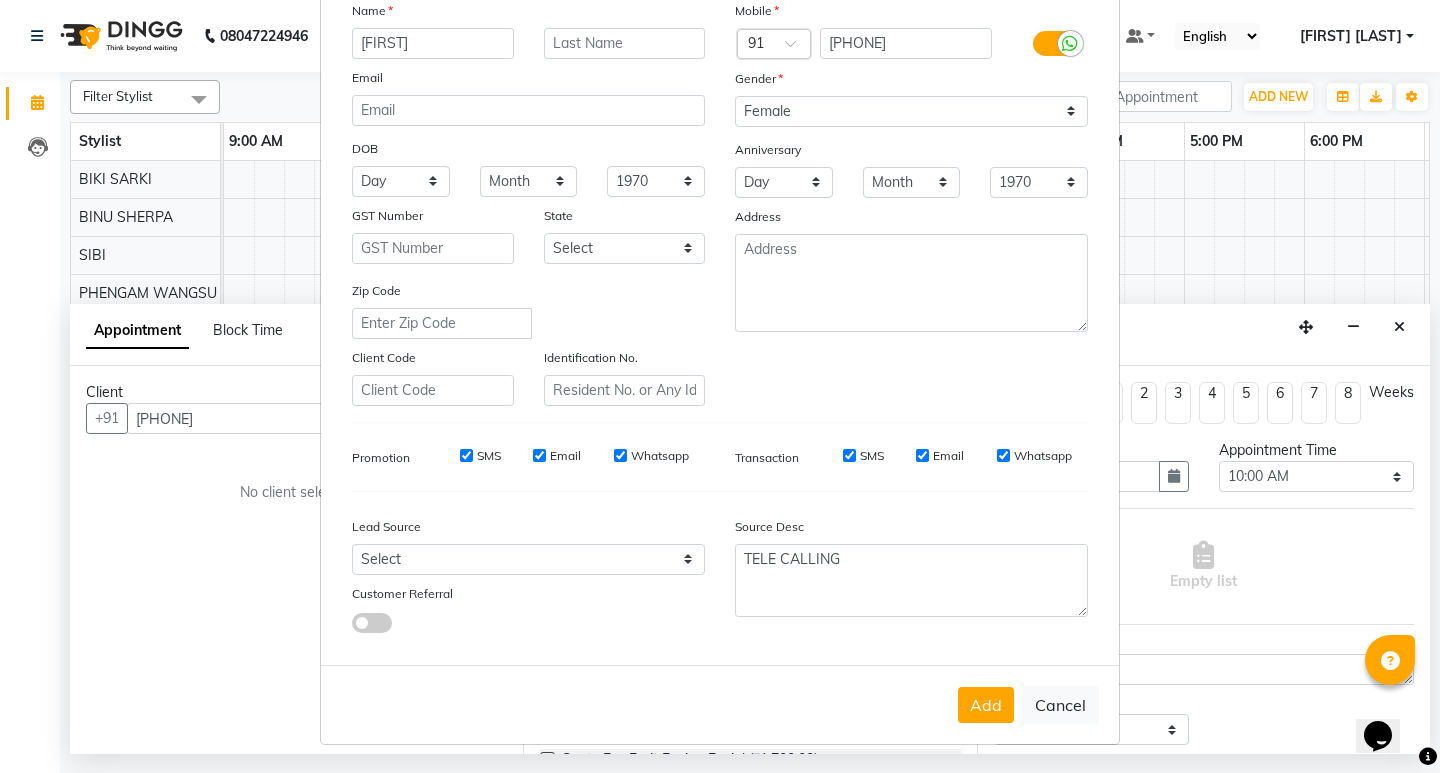 click on "Add   Cancel" at bounding box center (720, 704) 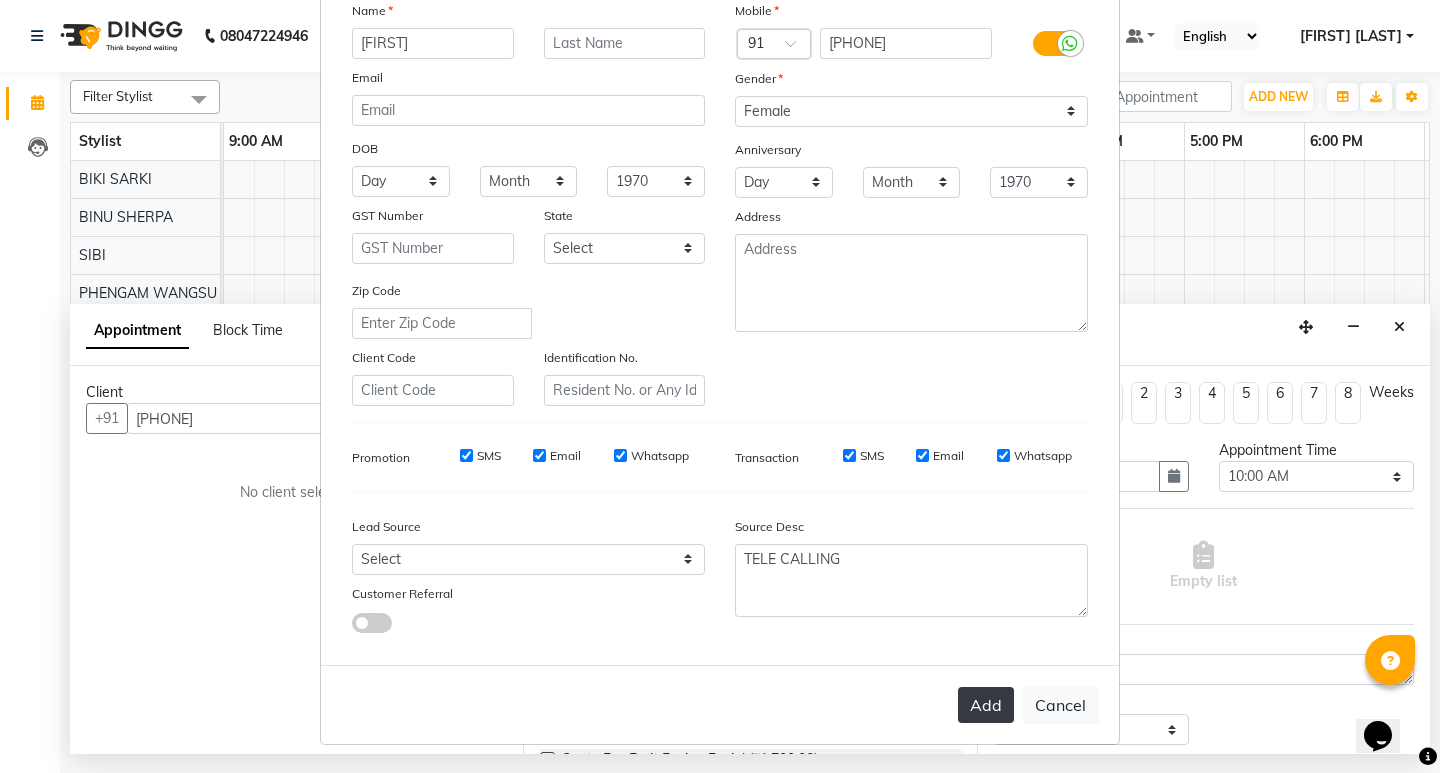 click on "Add" at bounding box center (986, 705) 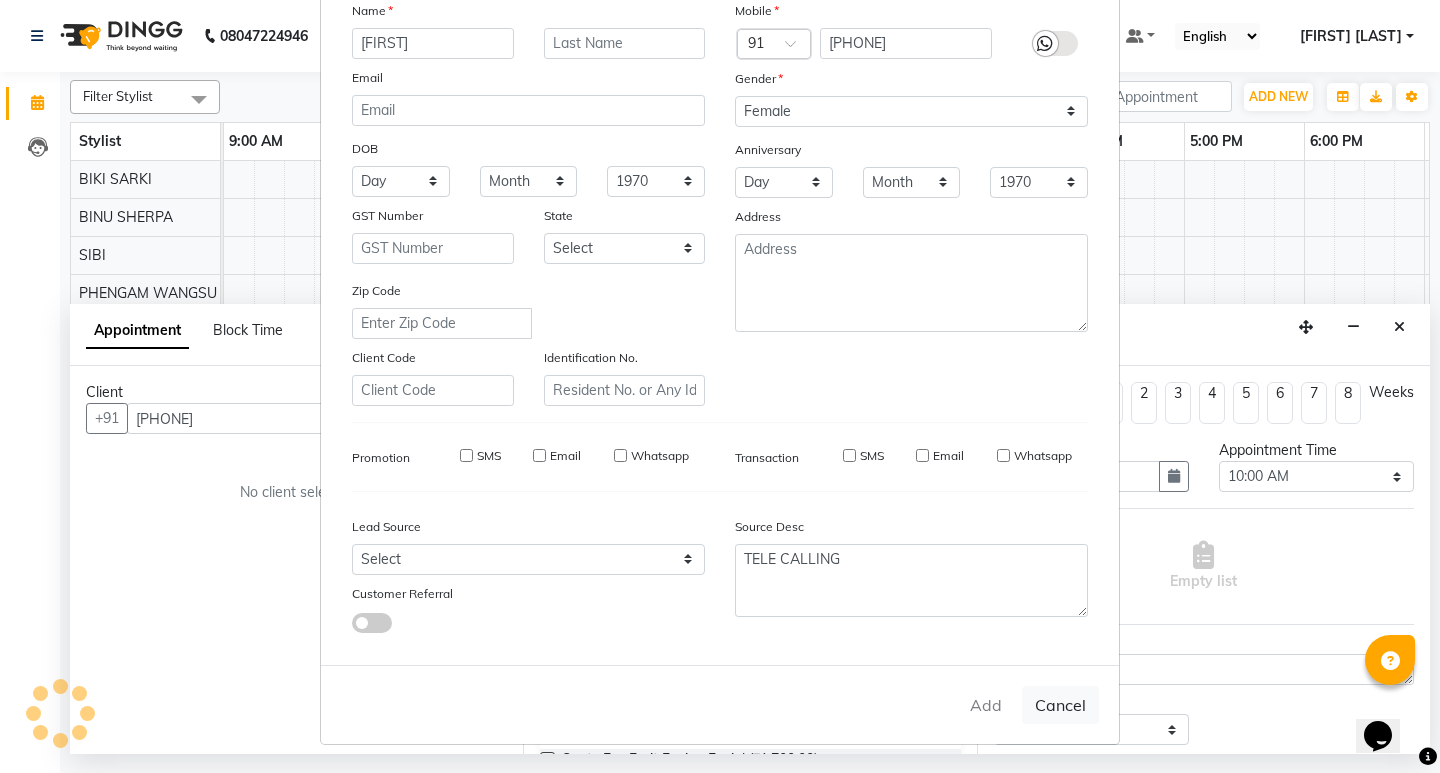 type on "90******00" 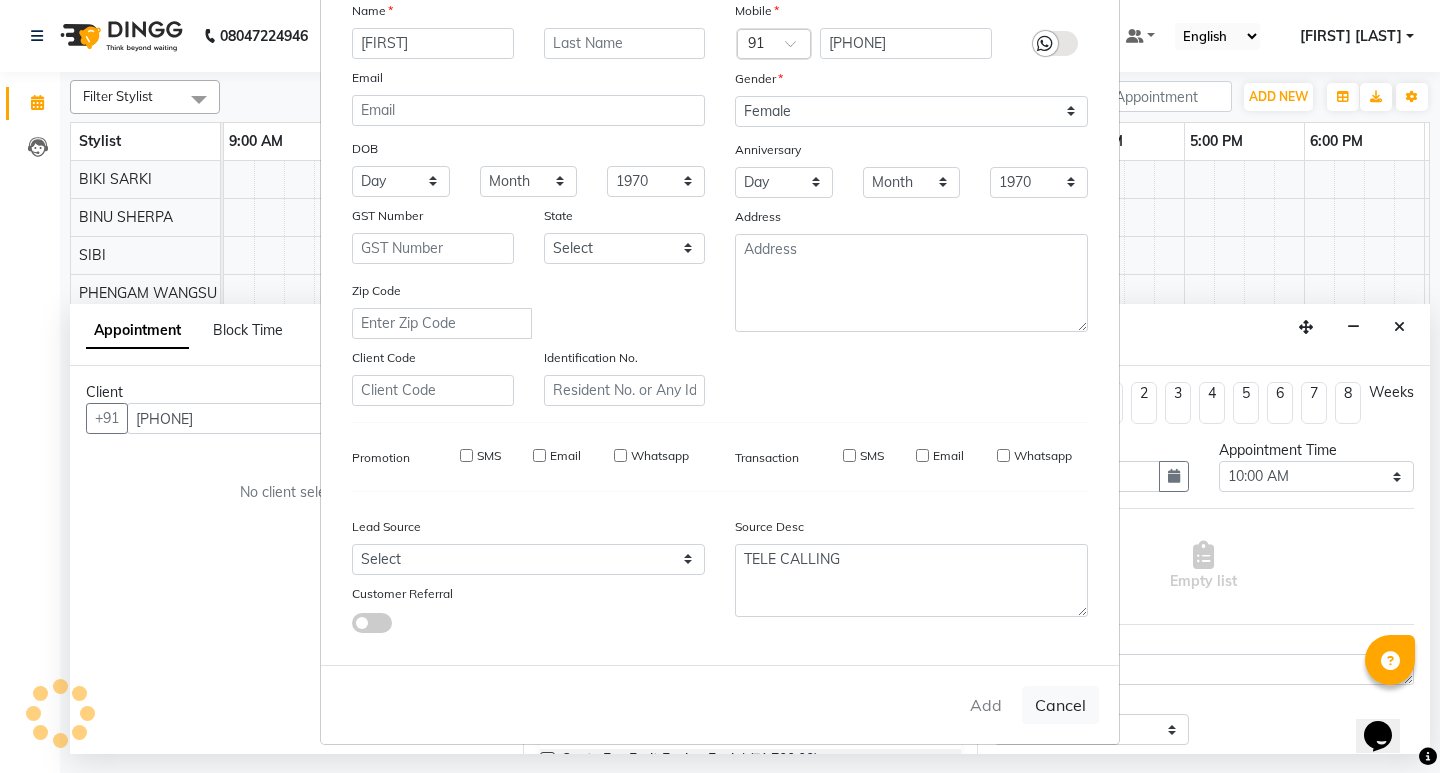 type 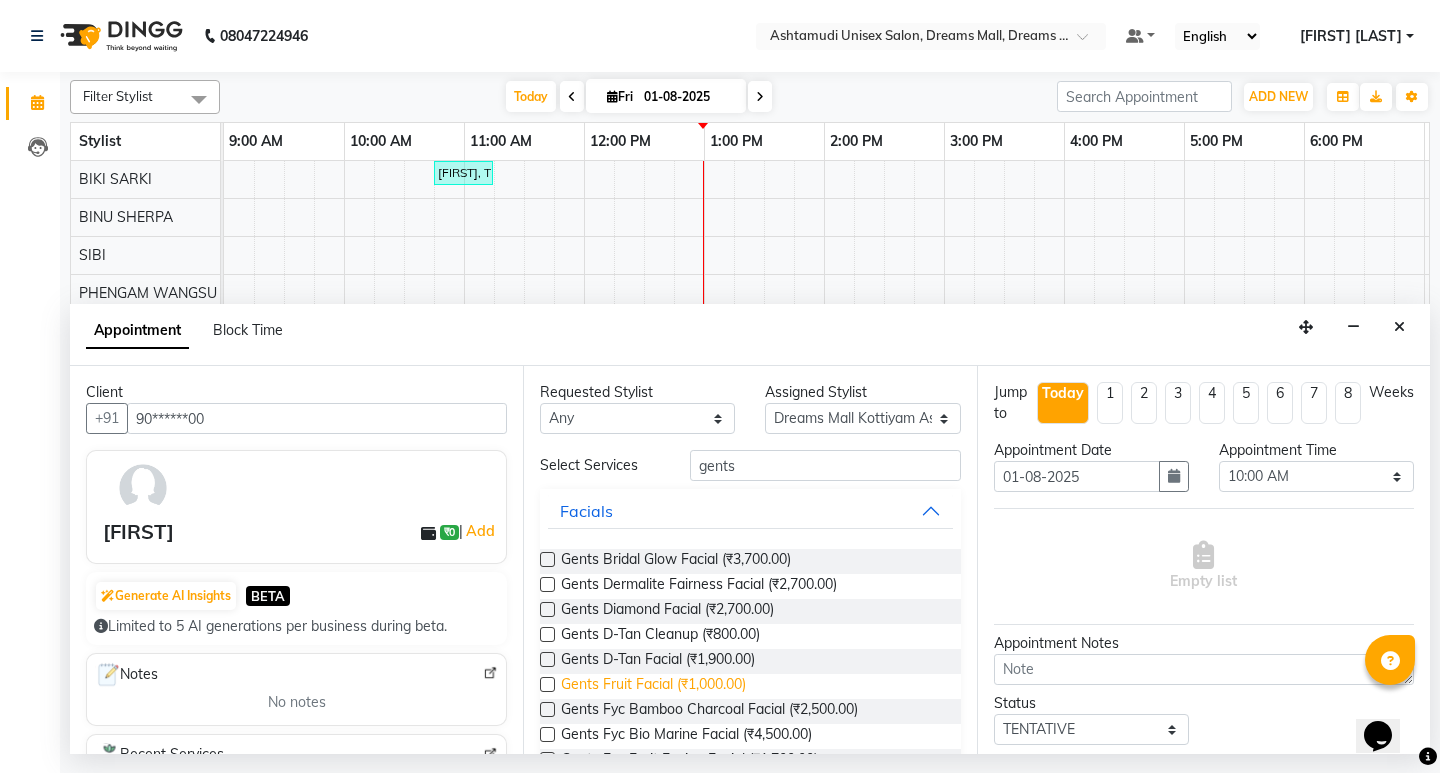 click on "Gents Fruit Facial (₹1,000.00)" at bounding box center [653, 686] 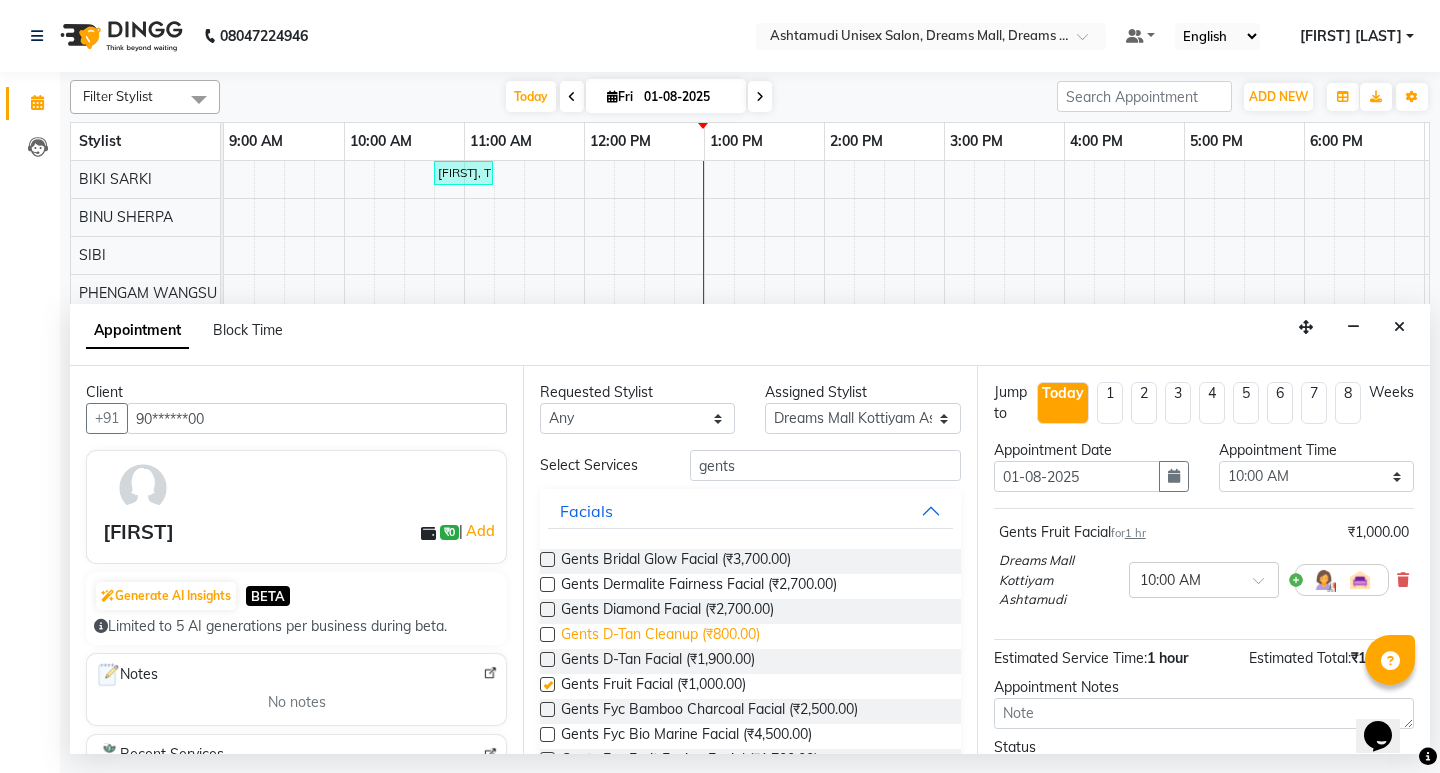 checkbox on "false" 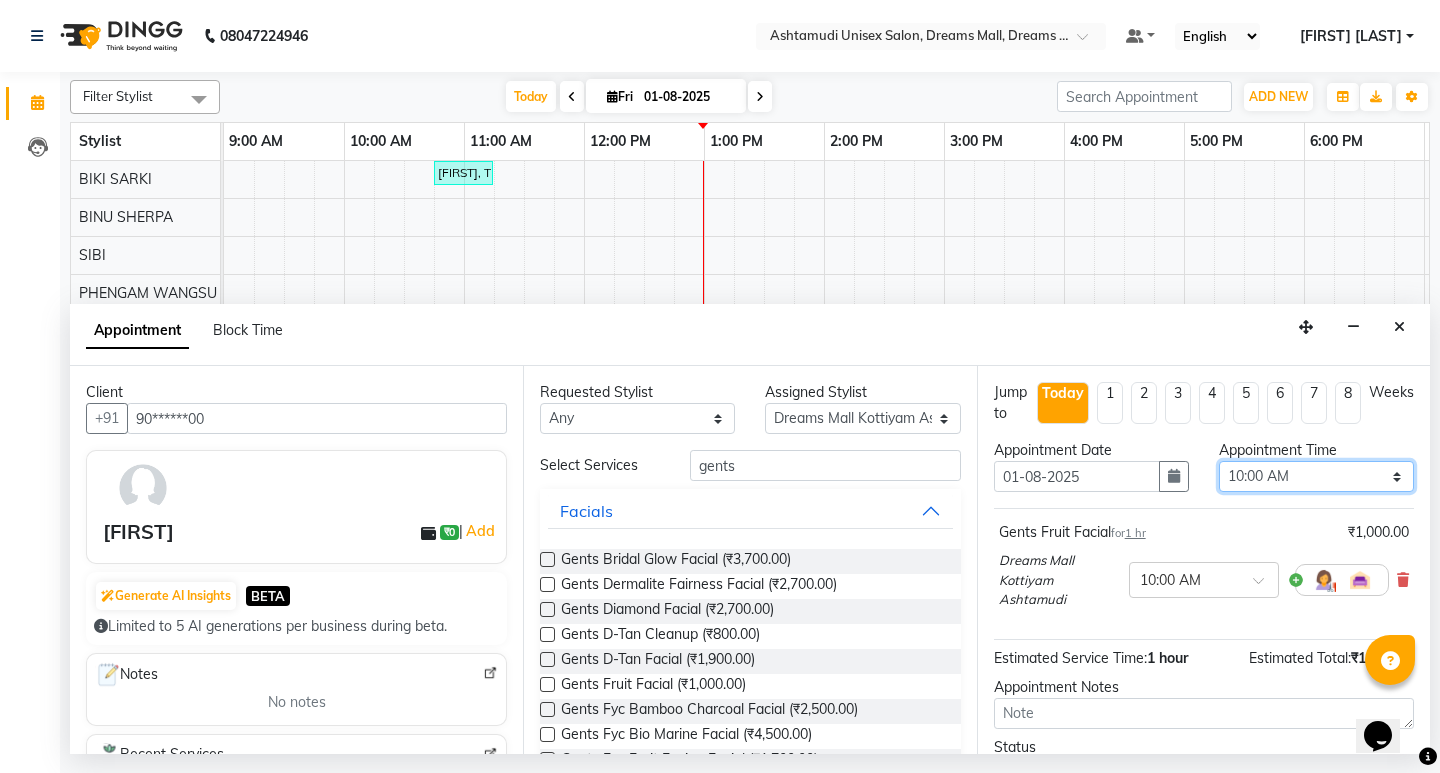 click on "Select 10:00 AM 10:15 AM 10:30 AM 10:45 AM 11:00 AM 11:15 AM 11:30 AM 11:45 AM 12:00 PM 12:15 PM 12:30 PM 12:45 PM 01:00 PM 01:15 PM 01:30 PM 01:45 PM 02:00 PM 02:15 PM 02:30 PM 02:45 PM 03:00 PM 03:15 PM 03:30 PM 03:45 PM 04:00 PM 04:15 PM 04:30 PM 04:45 PM 05:00 PM 05:15 PM 05:30 PM 05:45 PM 06:00 PM 06:15 PM 06:30 PM 06:45 PM 07:00 PM 07:15 PM 07:30 PM 07:45 PM 08:00 PM 08:15 PM 08:30 PM 08:45 PM 09:00 PM" at bounding box center (1316, 476) 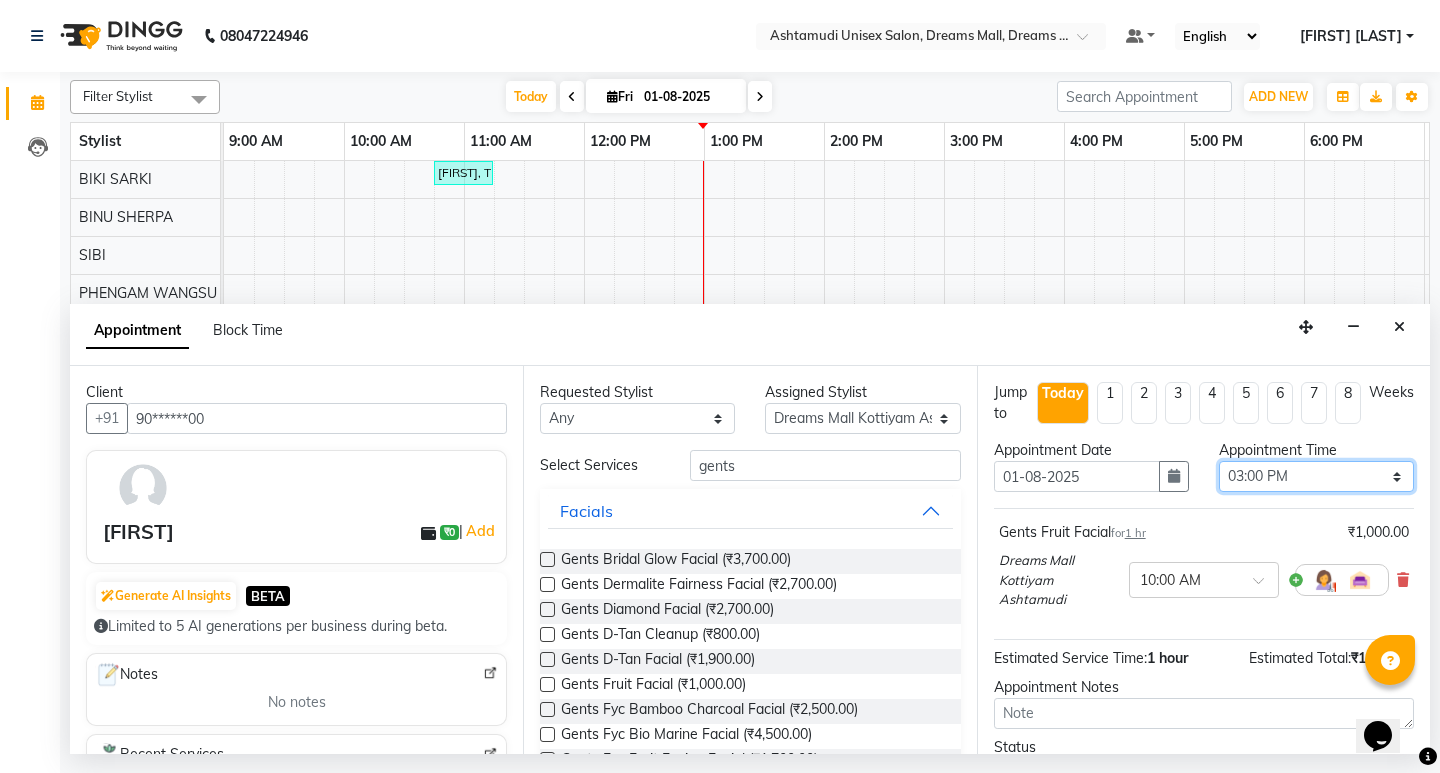 click on "Select 10:00 AM 10:15 AM 10:30 AM 10:45 AM 11:00 AM 11:15 AM 11:30 AM 11:45 AM 12:00 PM 12:15 PM 12:30 PM 12:45 PM 01:00 PM 01:15 PM 01:30 PM 01:45 PM 02:00 PM 02:15 PM 02:30 PM 02:45 PM 03:00 PM 03:15 PM 03:30 PM 03:45 PM 04:00 PM 04:15 PM 04:30 PM 04:45 PM 05:00 PM 05:15 PM 05:30 PM 05:45 PM 06:00 PM 06:15 PM 06:30 PM 06:45 PM 07:00 PM 07:15 PM 07:30 PM 07:45 PM 08:00 PM 08:15 PM 08:30 PM 08:45 PM 09:00 PM" at bounding box center (1316, 476) 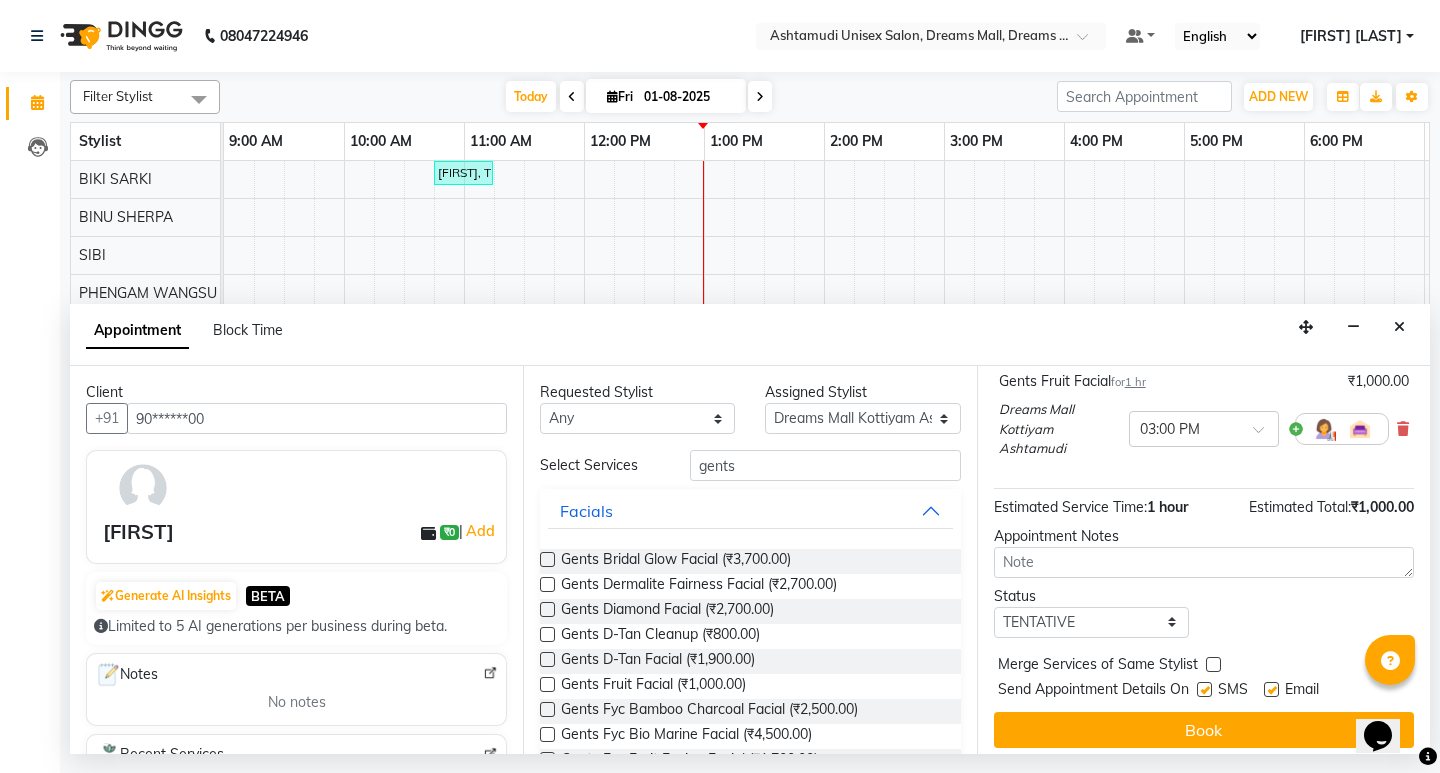 scroll, scrollTop: 161, scrollLeft: 0, axis: vertical 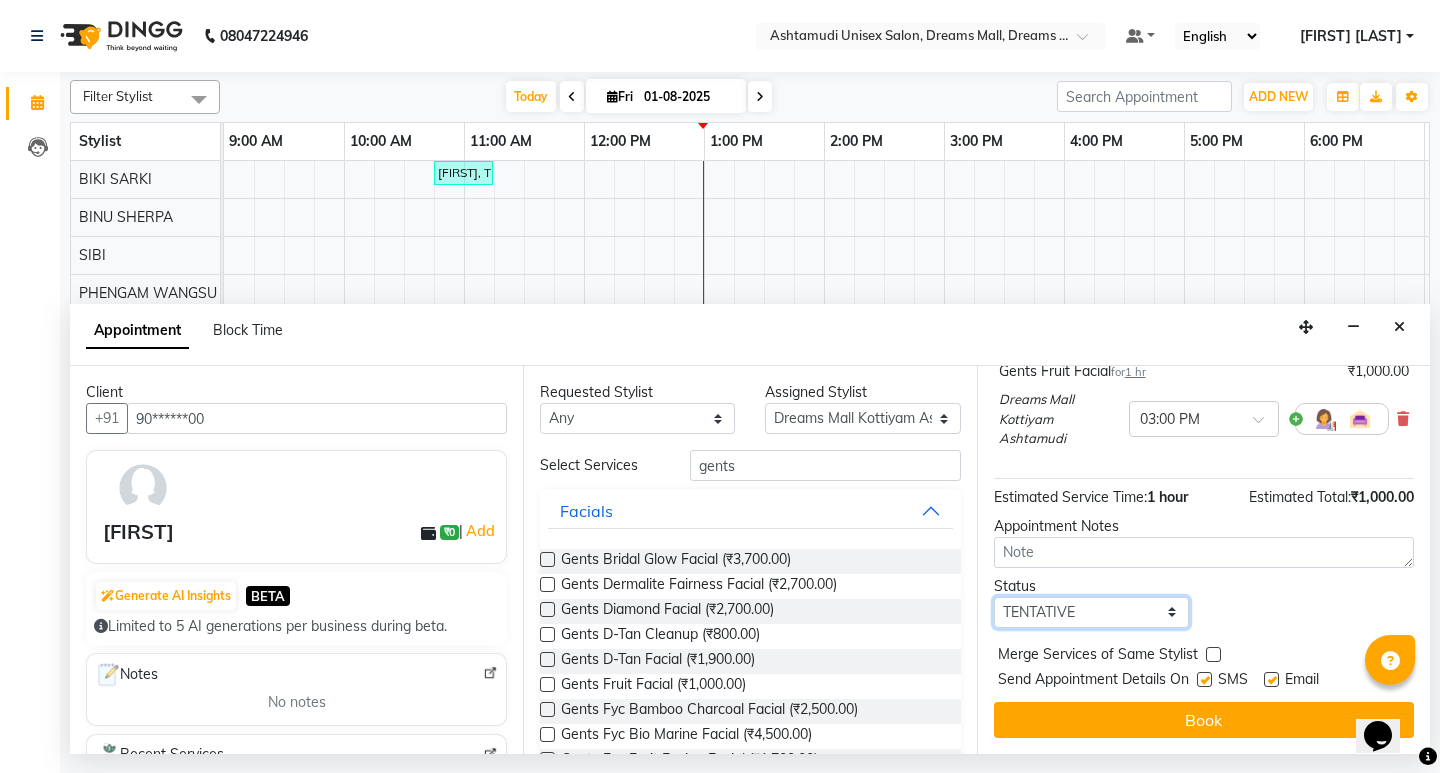 click on "Select TENTATIVE CONFIRM CHECK-IN UPCOMING" at bounding box center [1091, 612] 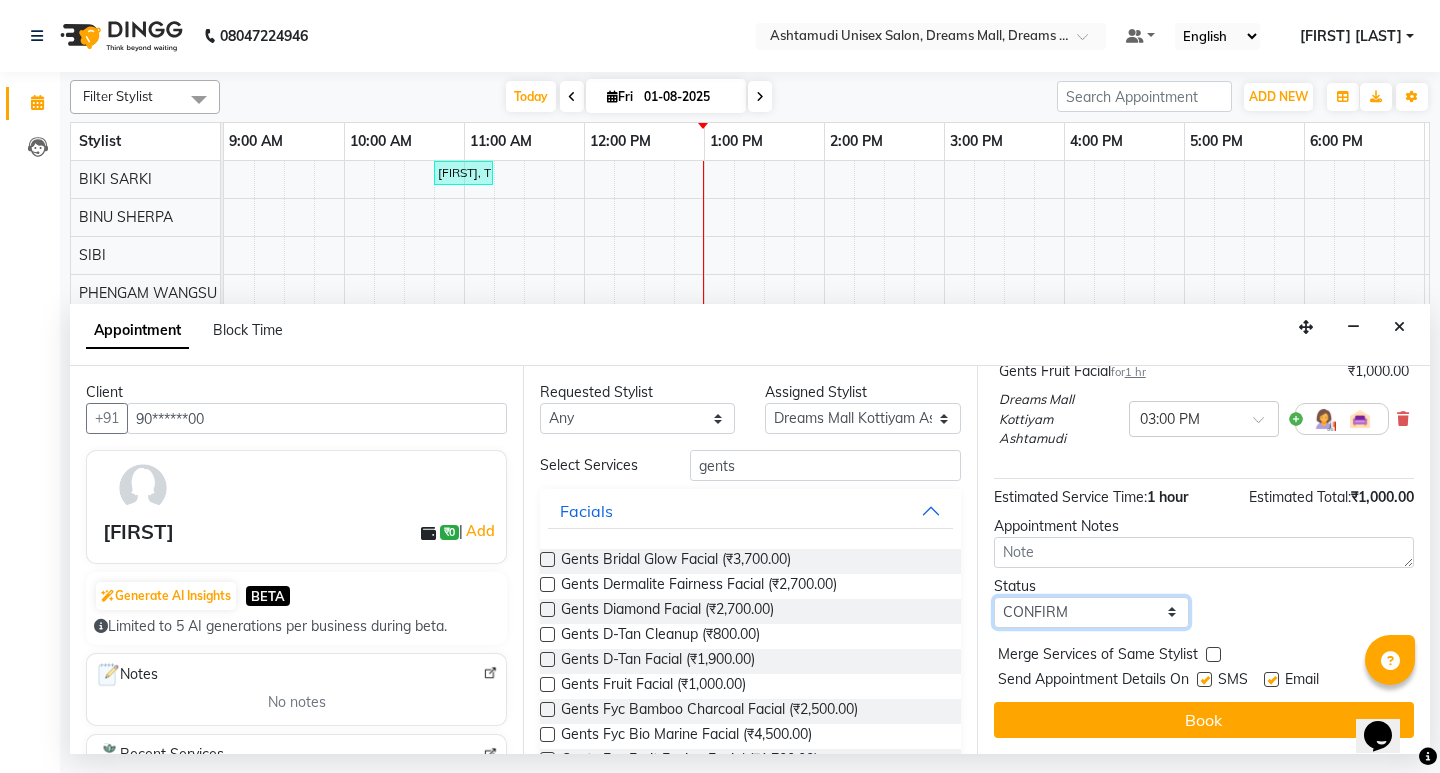 click on "Select TENTATIVE CONFIRM CHECK-IN UPCOMING" at bounding box center (1091, 612) 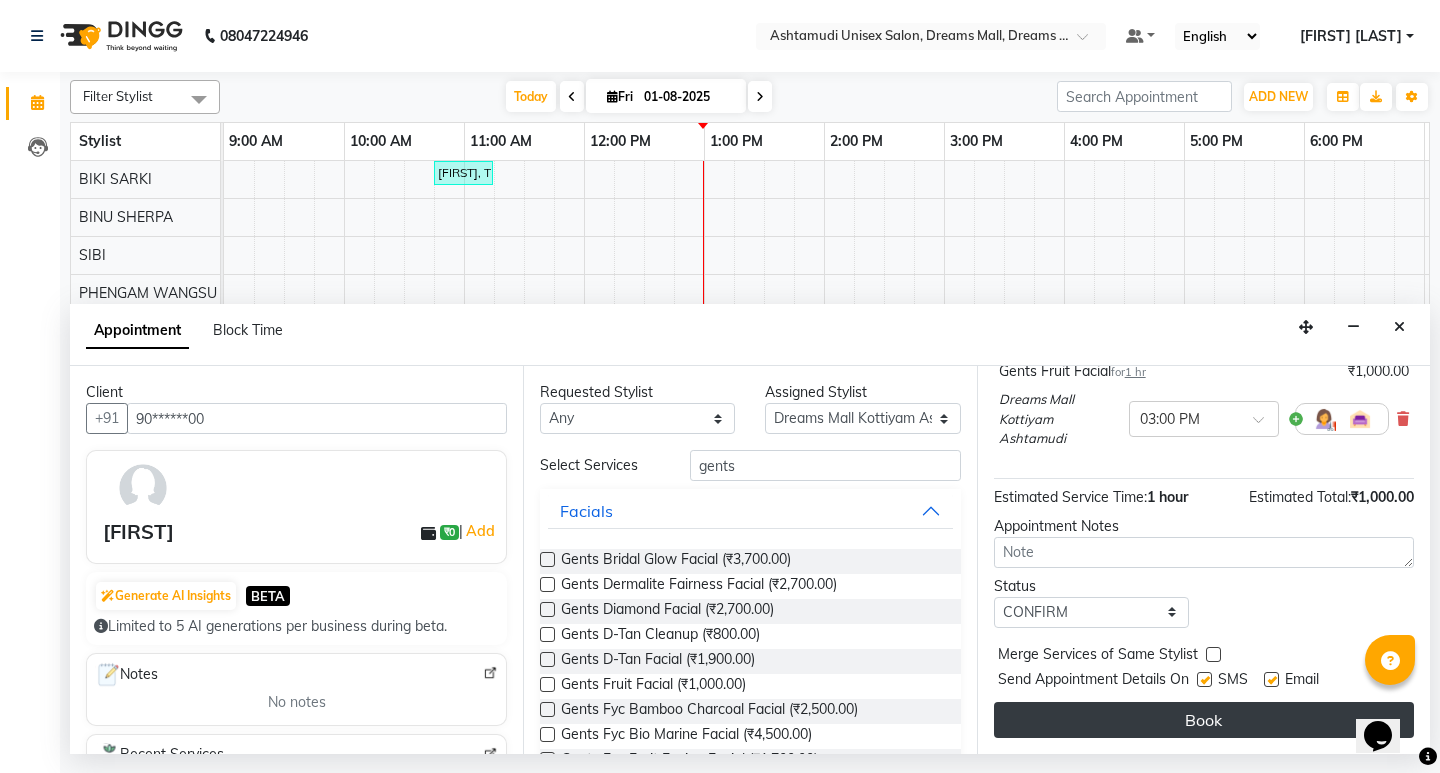 click on "Book" at bounding box center (1204, 720) 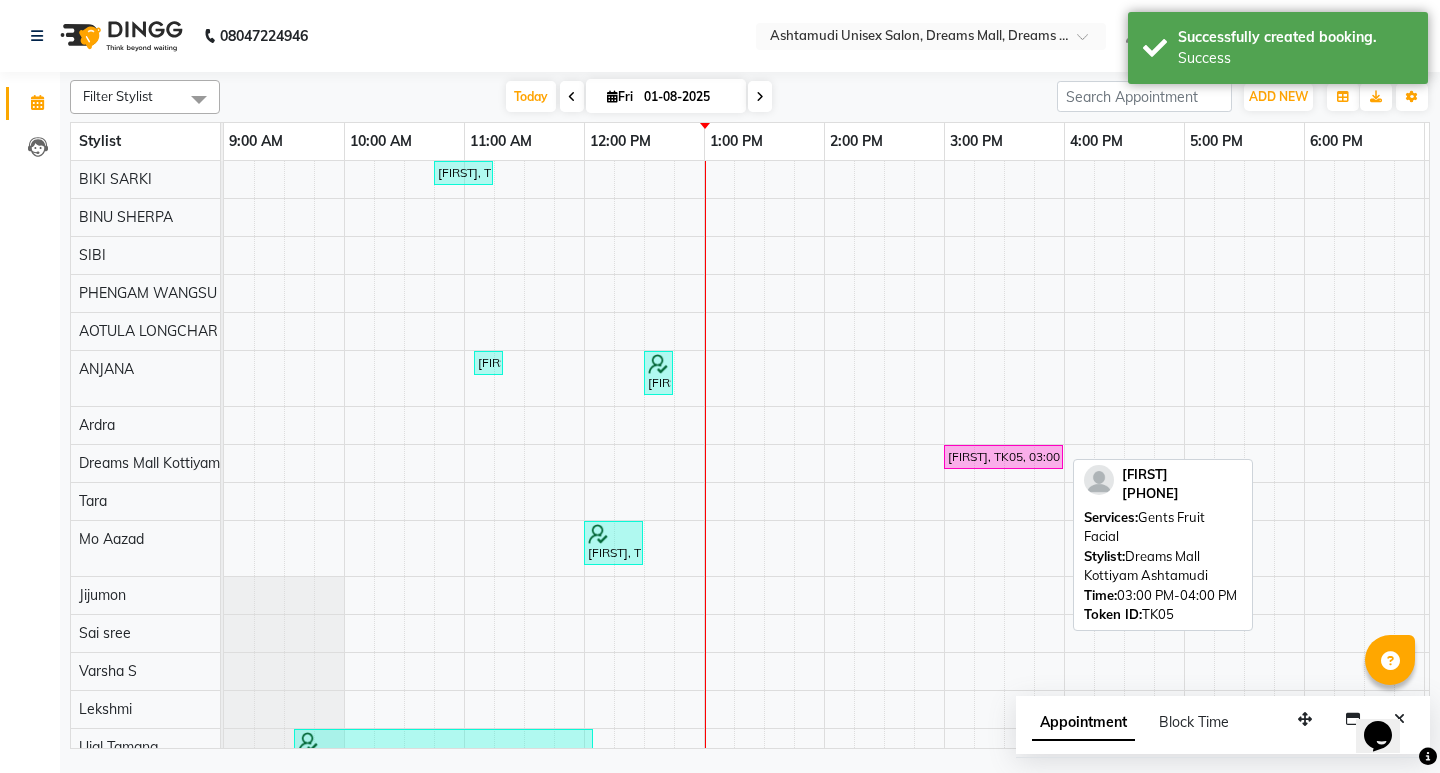 click on "[FIRST], TK05, 03:00 PM-04:00 PM, Gents Fruit Facial" at bounding box center (1003, 457) 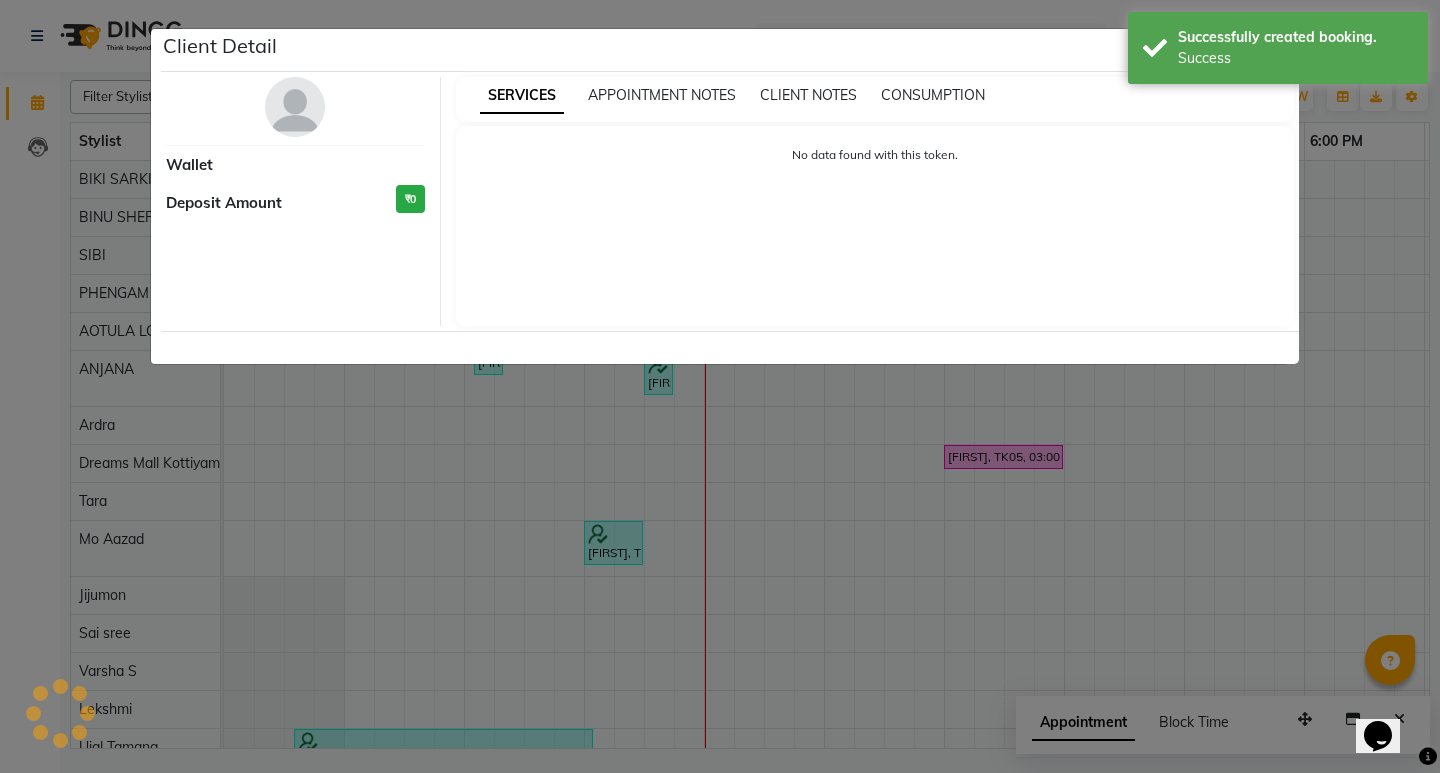 select on "6" 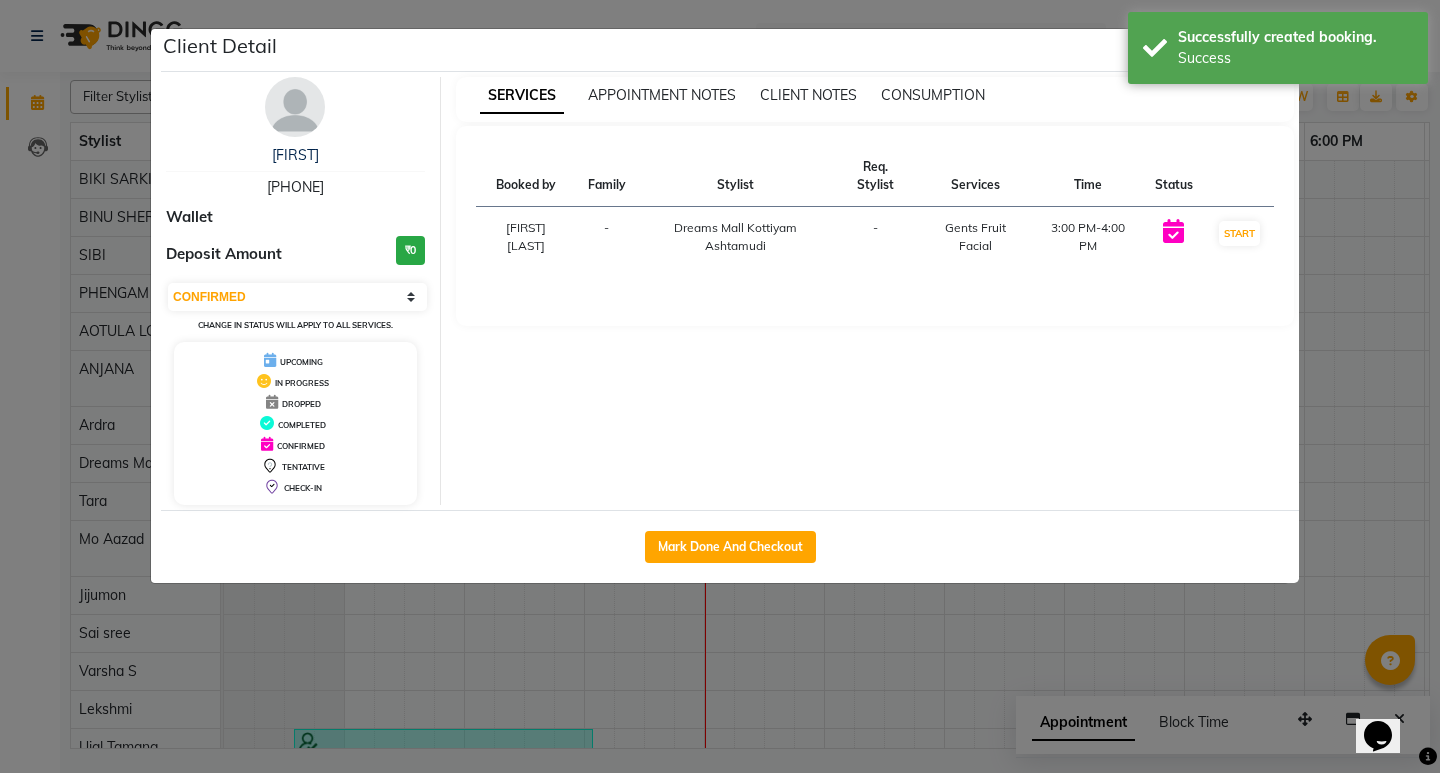 click on "[PHONE]" at bounding box center [295, 187] 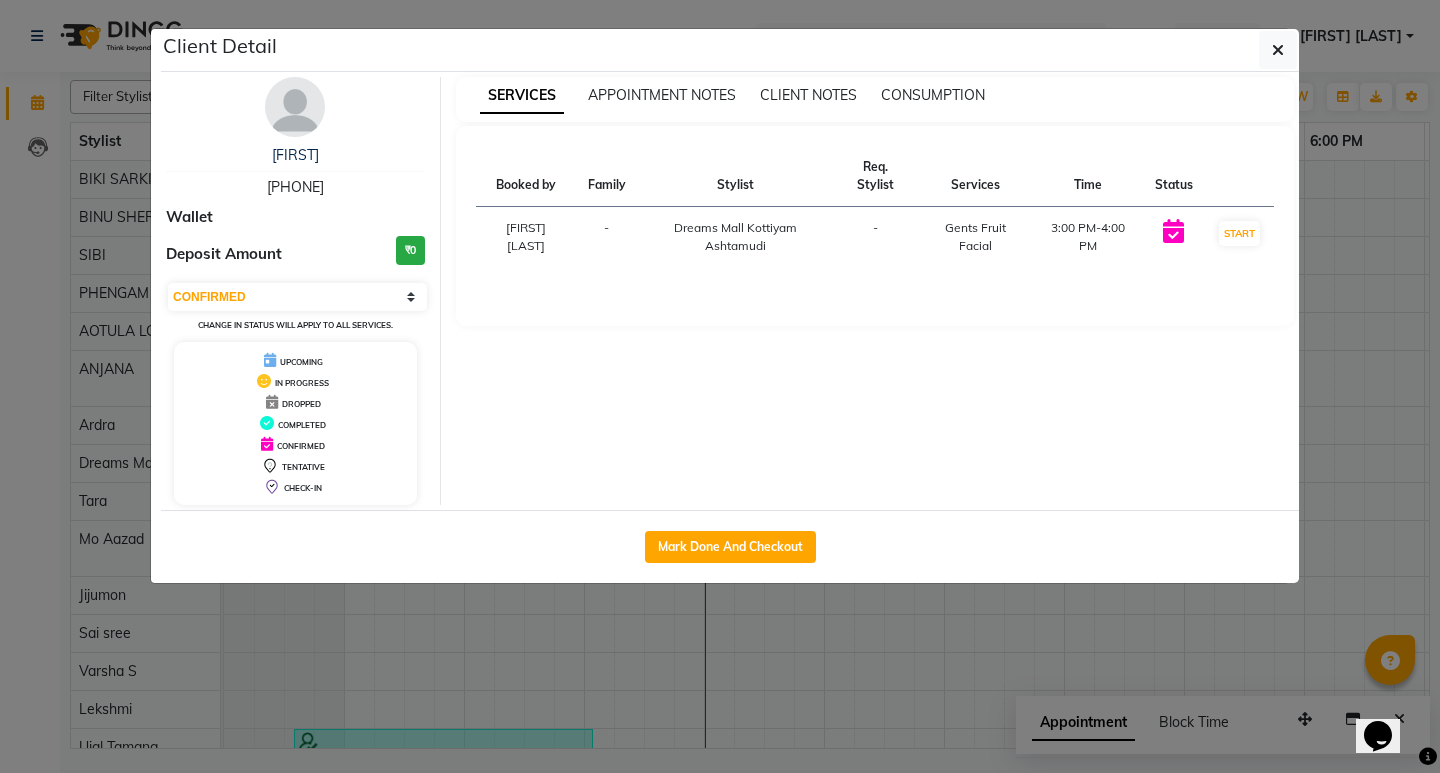 click on "Client Detail  [FIRST]    [PHONE] Wallet Deposit Amount  ₹0  Select IN SERVICE CONFIRMED TENTATIVE CHECK IN MARK DONE DROPPED UPCOMING Change in status will apply to all services. UPCOMING IN PROGRESS DROPPED COMPLETED CONFIRMED TENTATIVE CHECK-IN SERVICES APPOINTMENT NOTES CLIENT NOTES CONSUMPTION Booked by Family Stylist Req. Stylist Services Time Status  [FIRST] [LAST]  - Dreams Mall Kottiyam Ashtamudi -  Gents Fruit Facial   3:00 PM-4:00 PM   START   Mark Done And Checkout" 